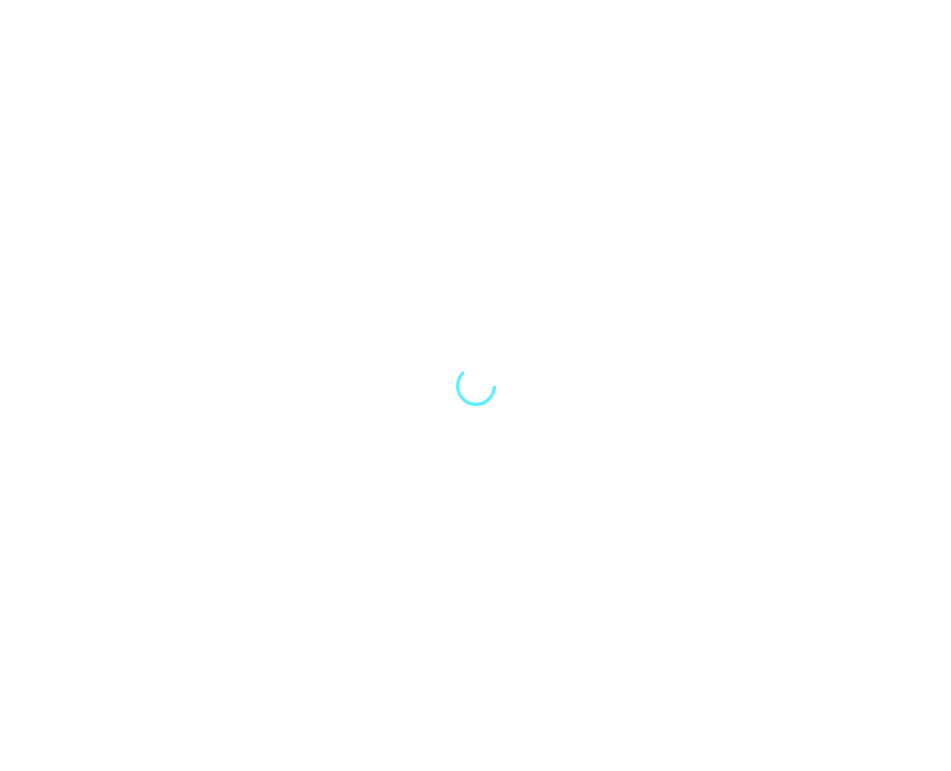scroll, scrollTop: 0, scrollLeft: 0, axis: both 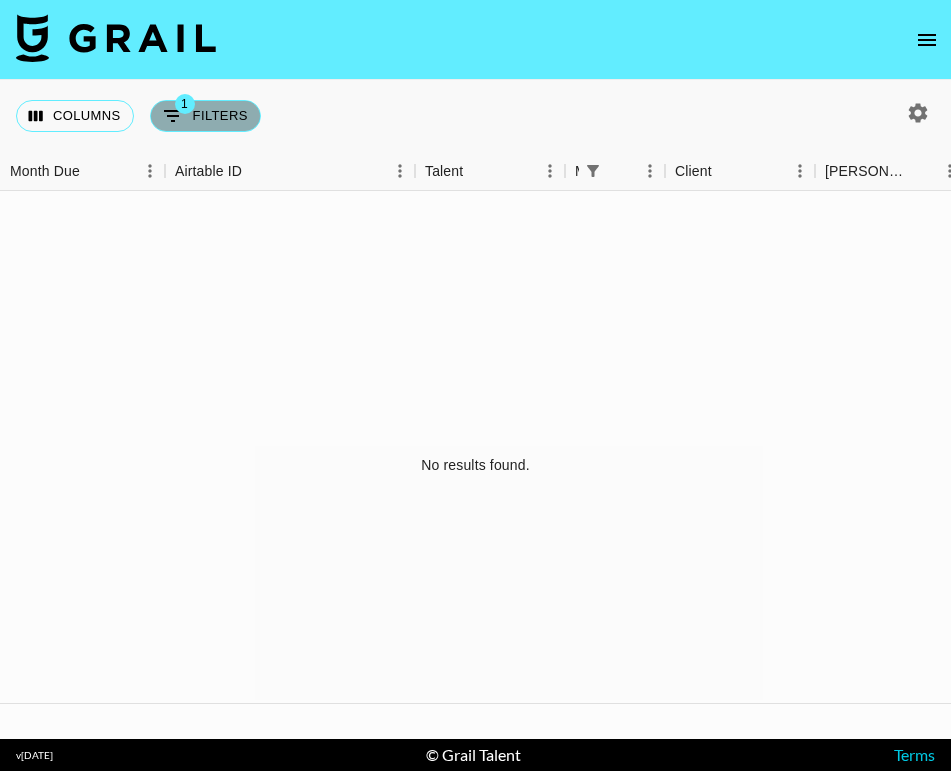 click on "1 Filters" at bounding box center [205, 116] 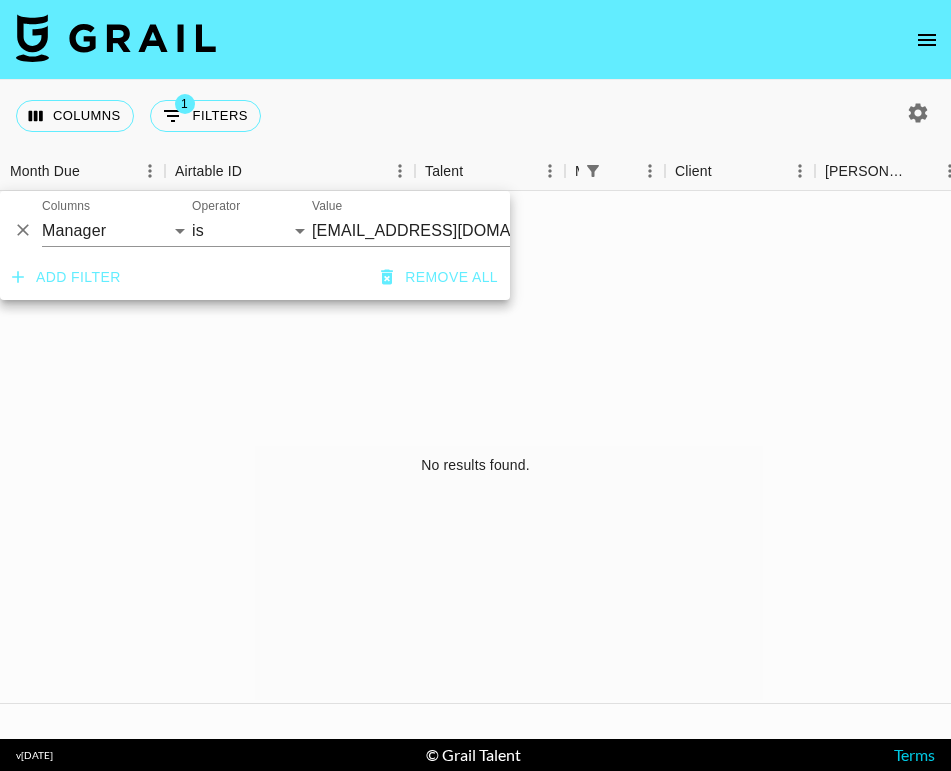 click on "Remove all" at bounding box center (439, 277) 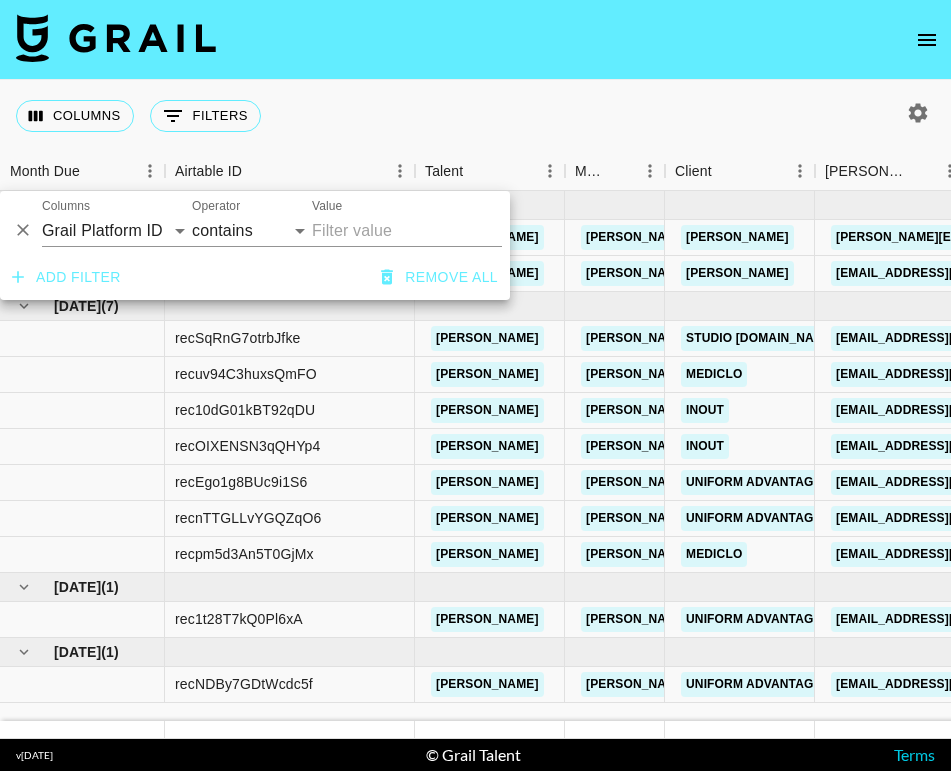 click on "Columns 0 Filters + Booking" at bounding box center [475, 116] 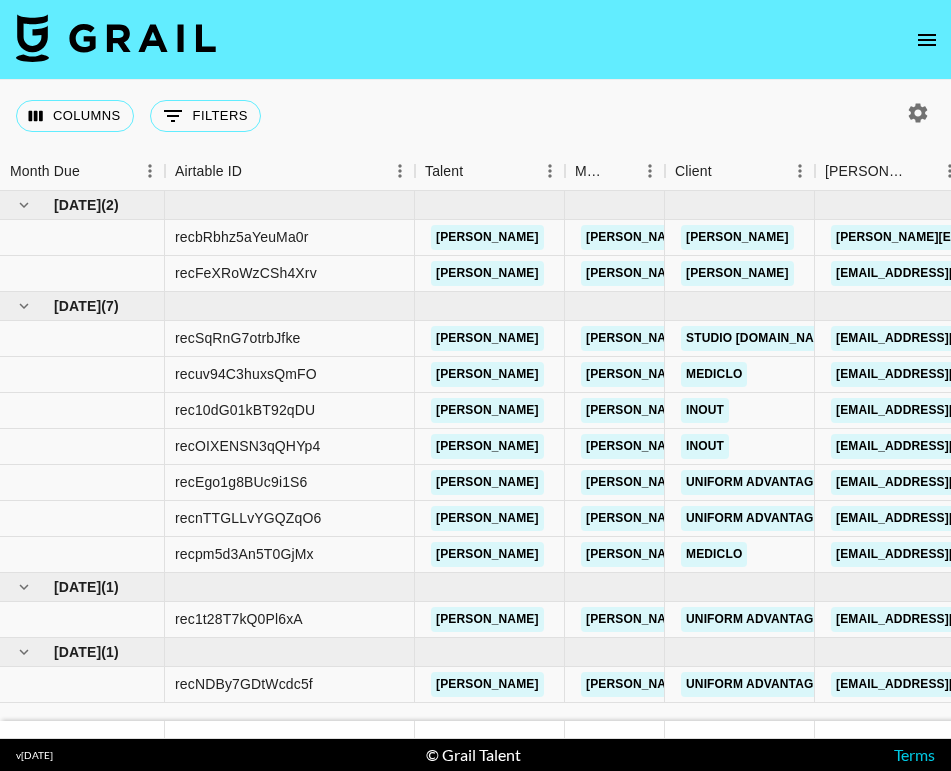 click 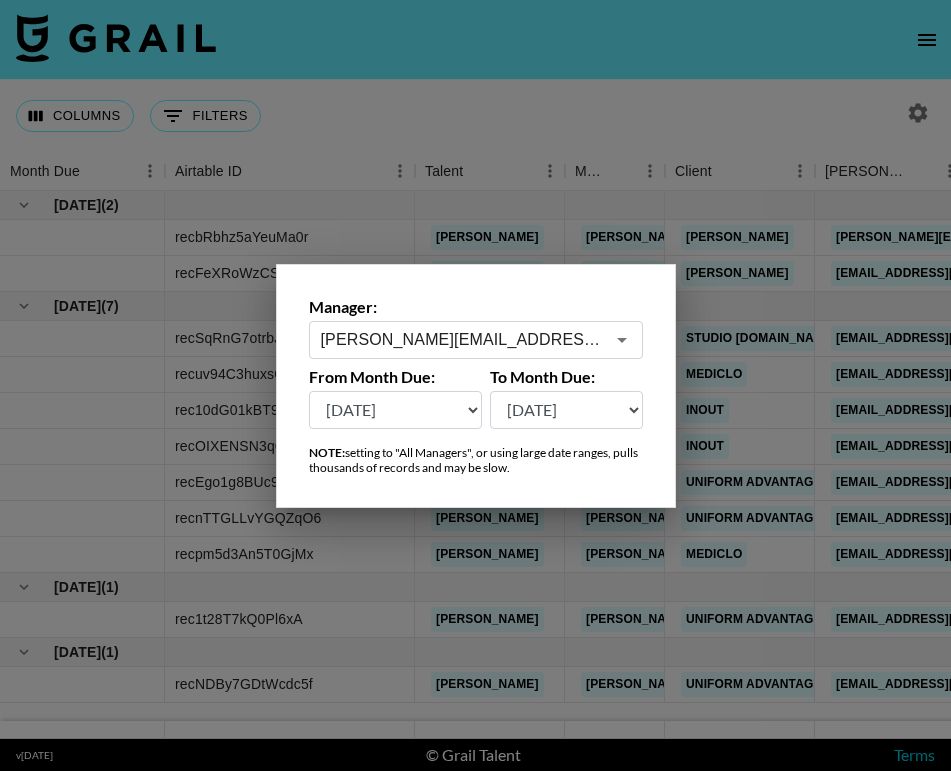 click on "danica.rossi@grail-talent.com ​" at bounding box center (476, 340) 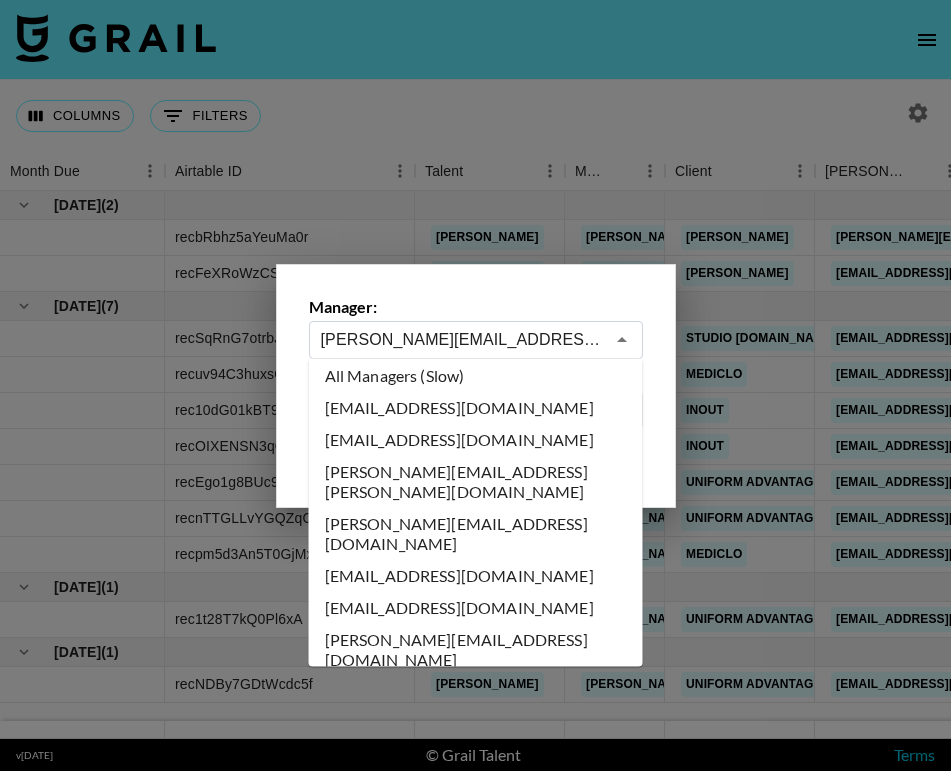scroll, scrollTop: 0, scrollLeft: 0, axis: both 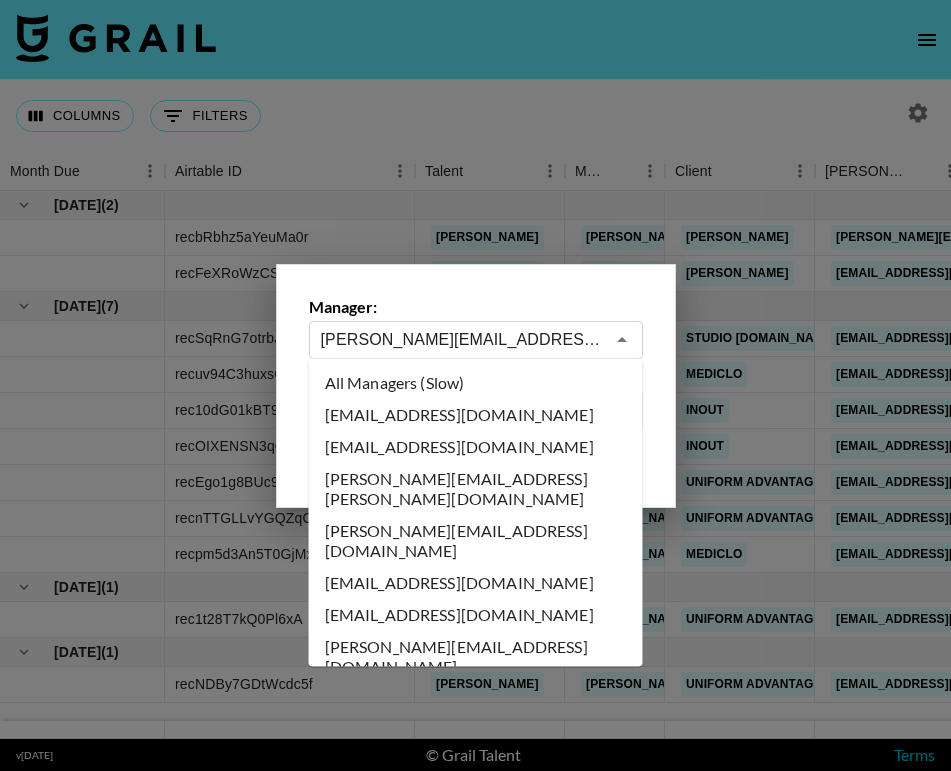 click on "All Managers (Slow)" at bounding box center [476, 383] 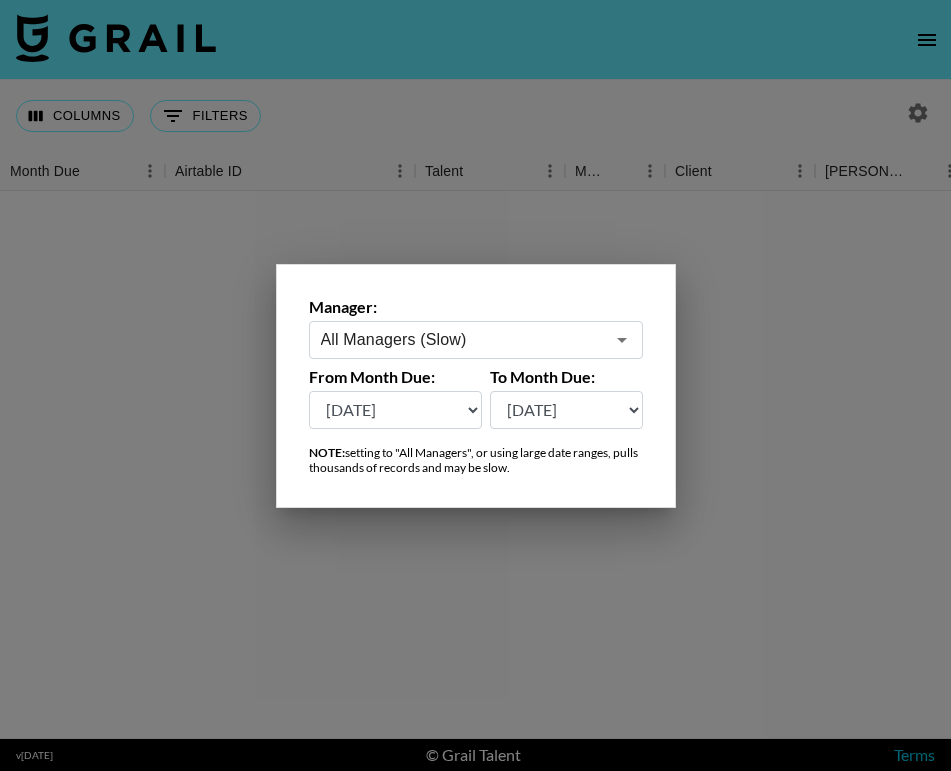 click at bounding box center (475, 385) 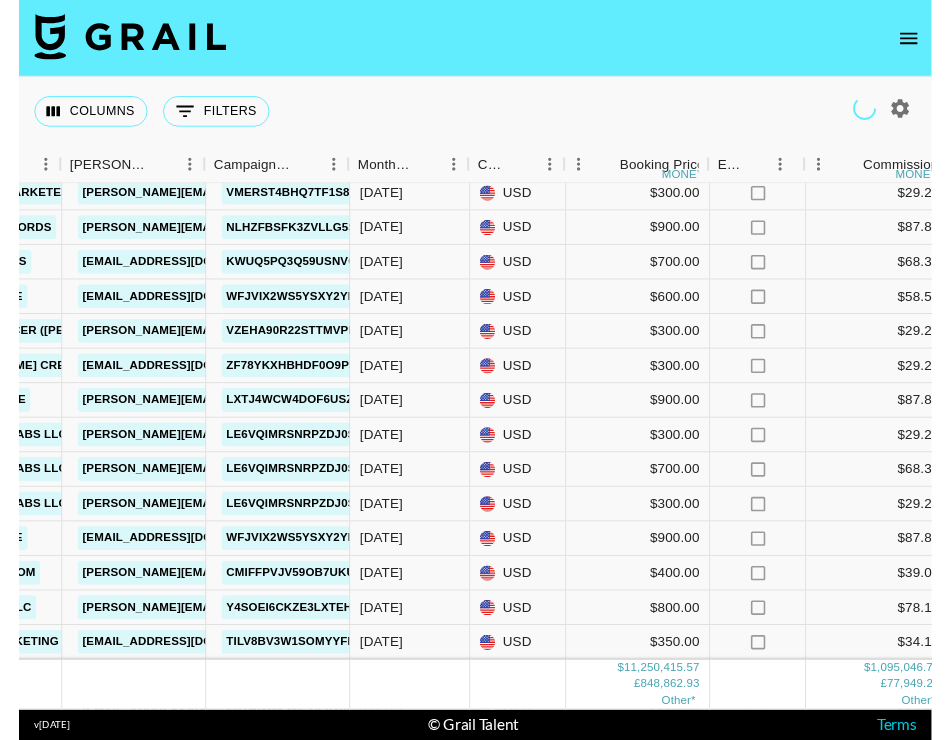 scroll, scrollTop: 187, scrollLeft: 772, axis: both 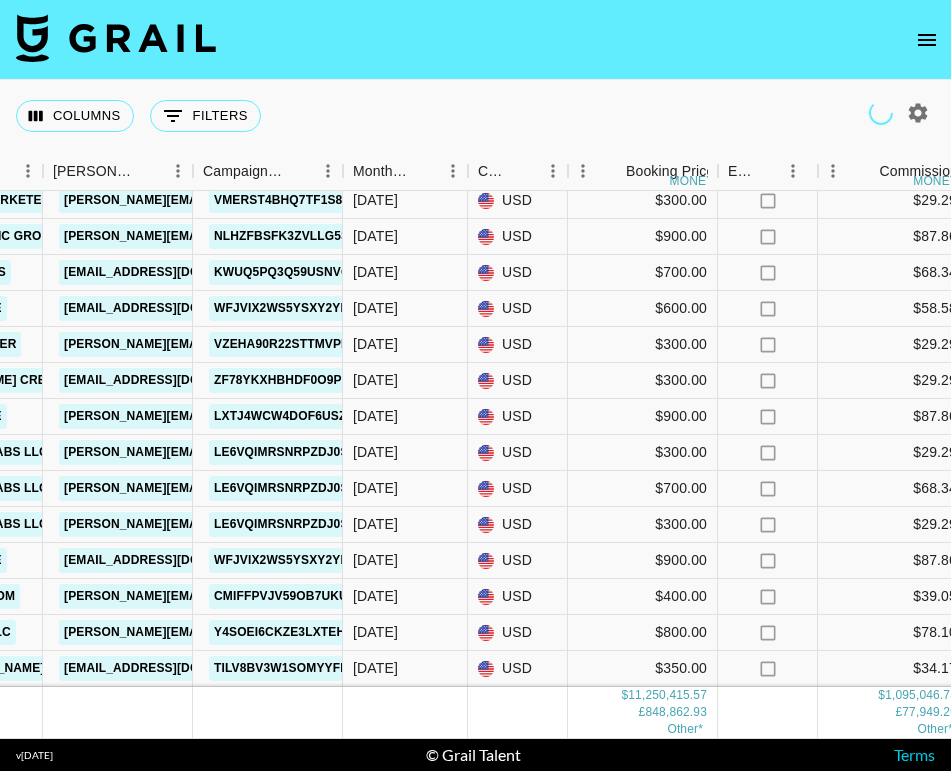 type 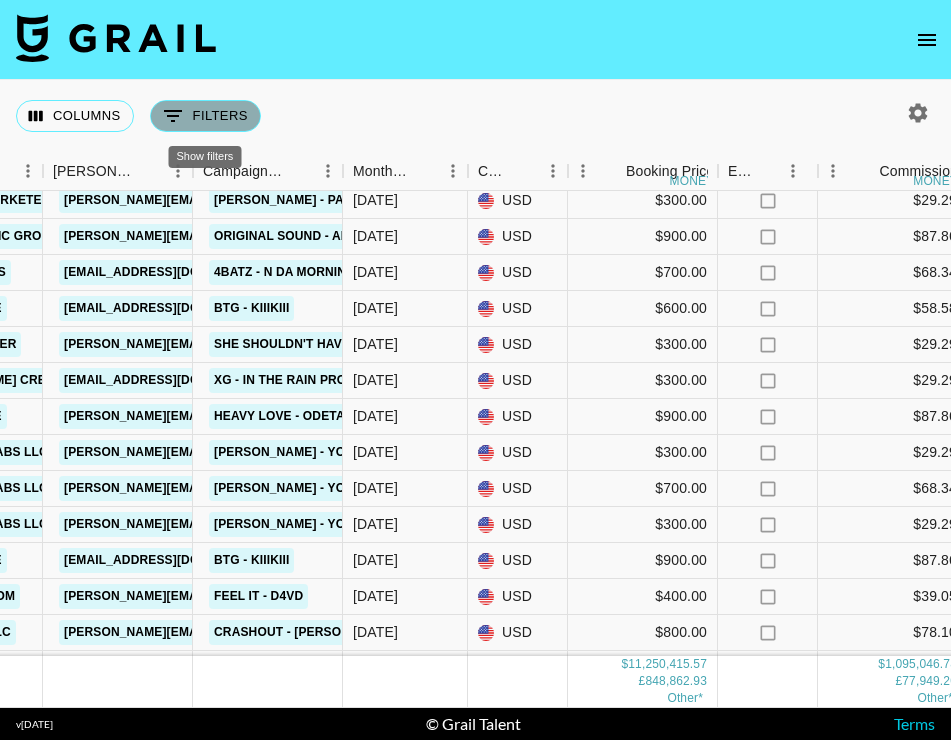 click on "0 Filters" at bounding box center (205, 116) 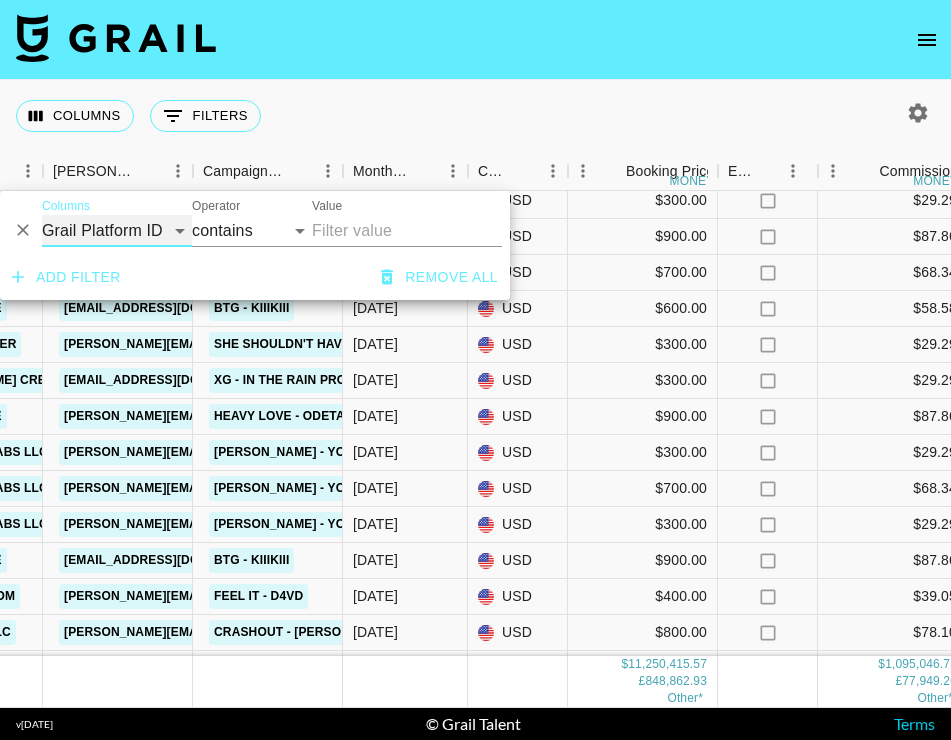 select on "clientId" 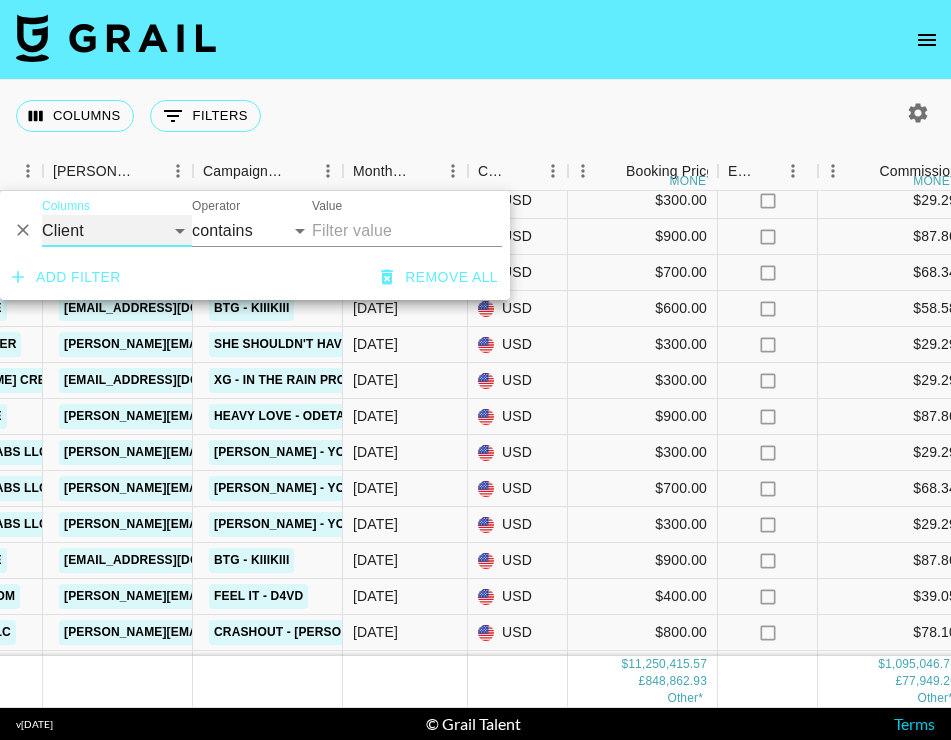 select on "is" 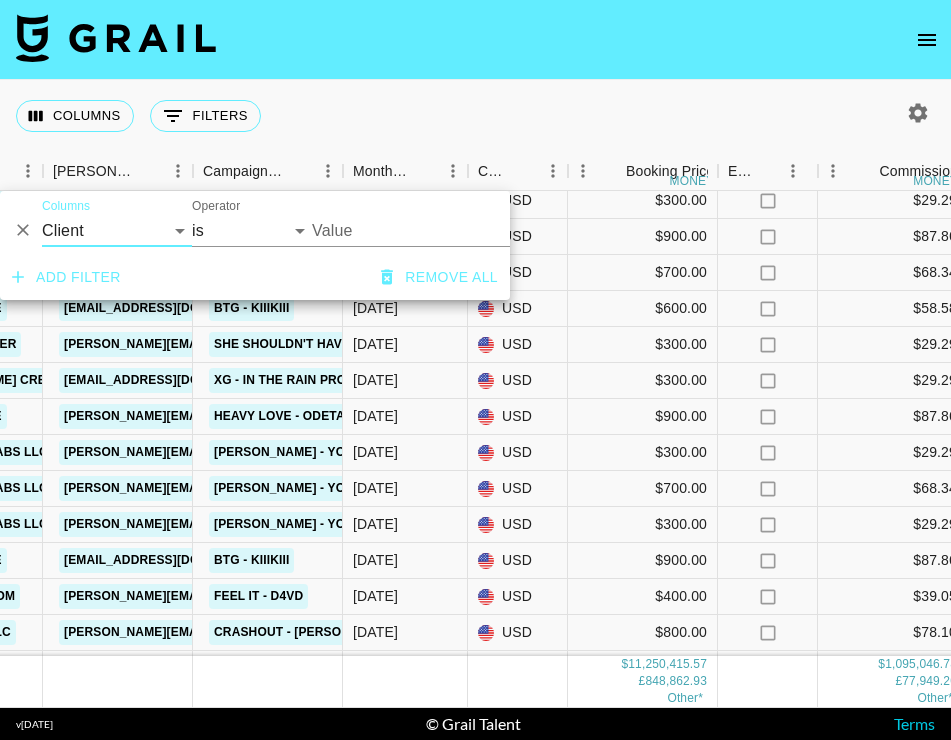 click on "Value" at bounding box center (447, 230) 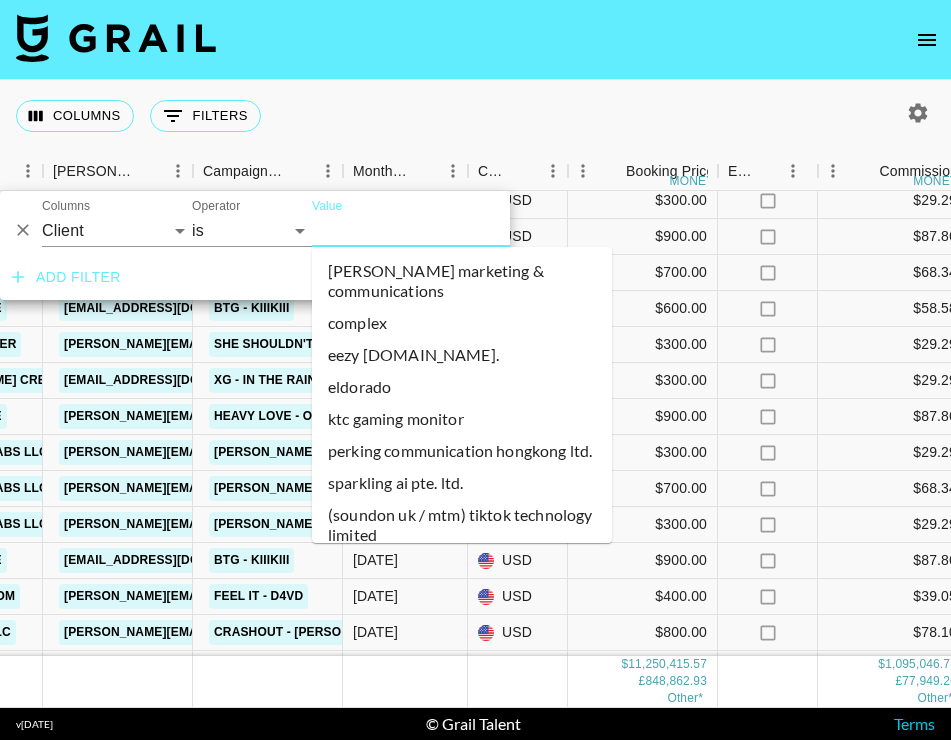 click on "Value" at bounding box center (447, 230) 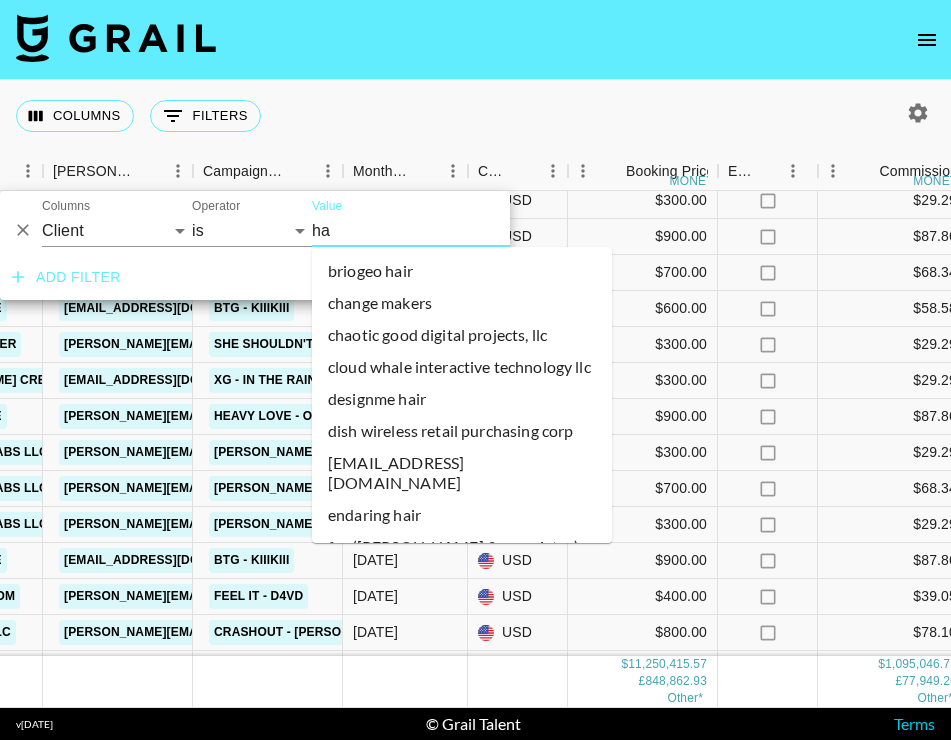 type on "h" 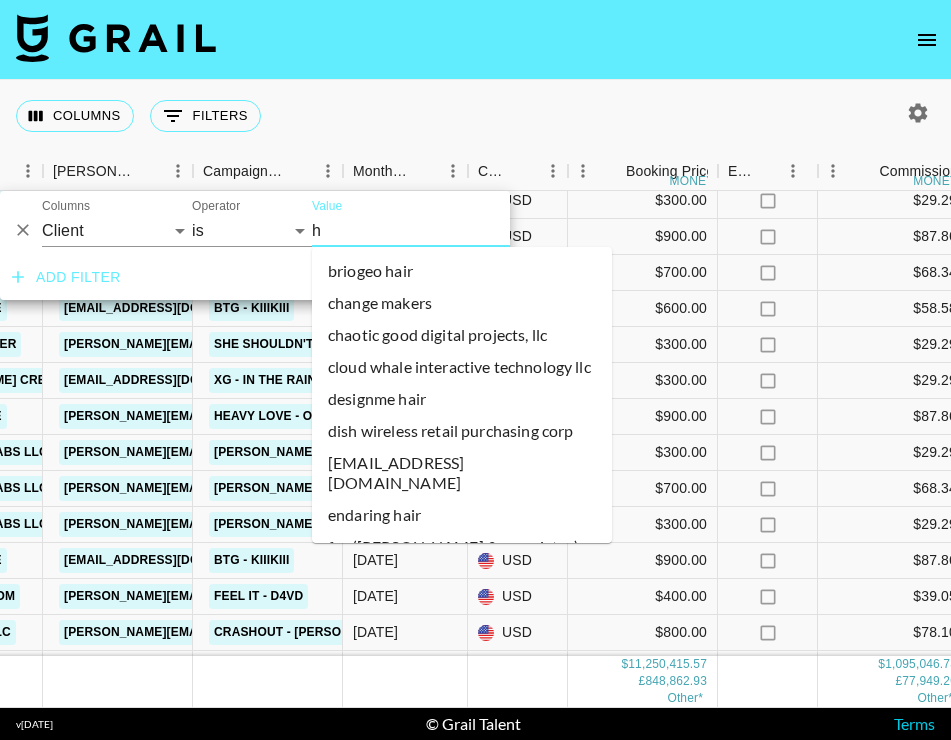 type 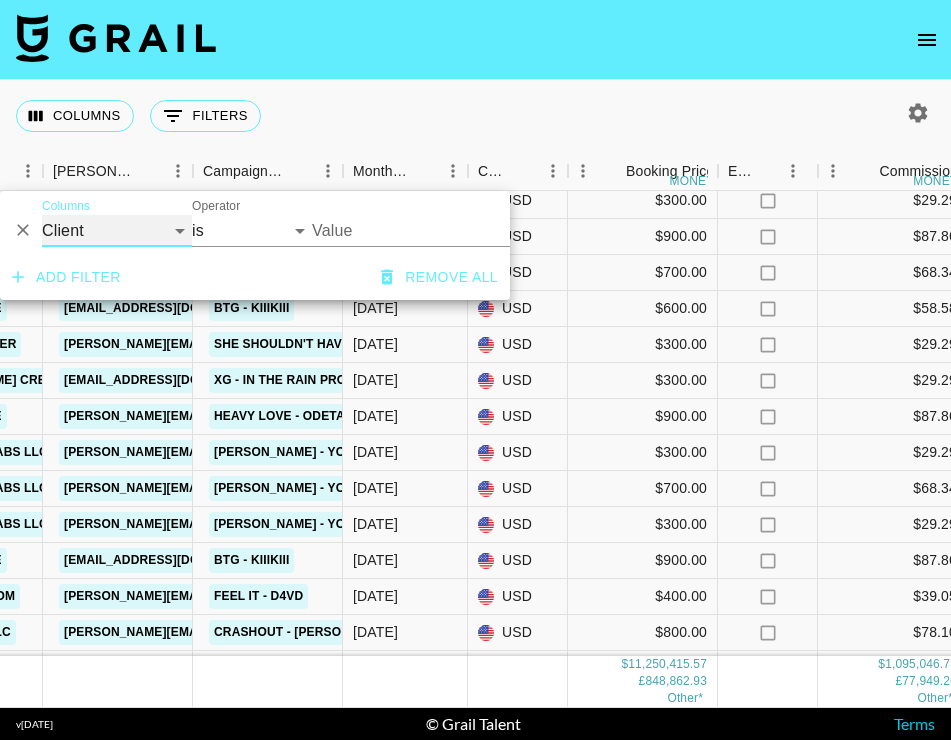 select on "campaign" 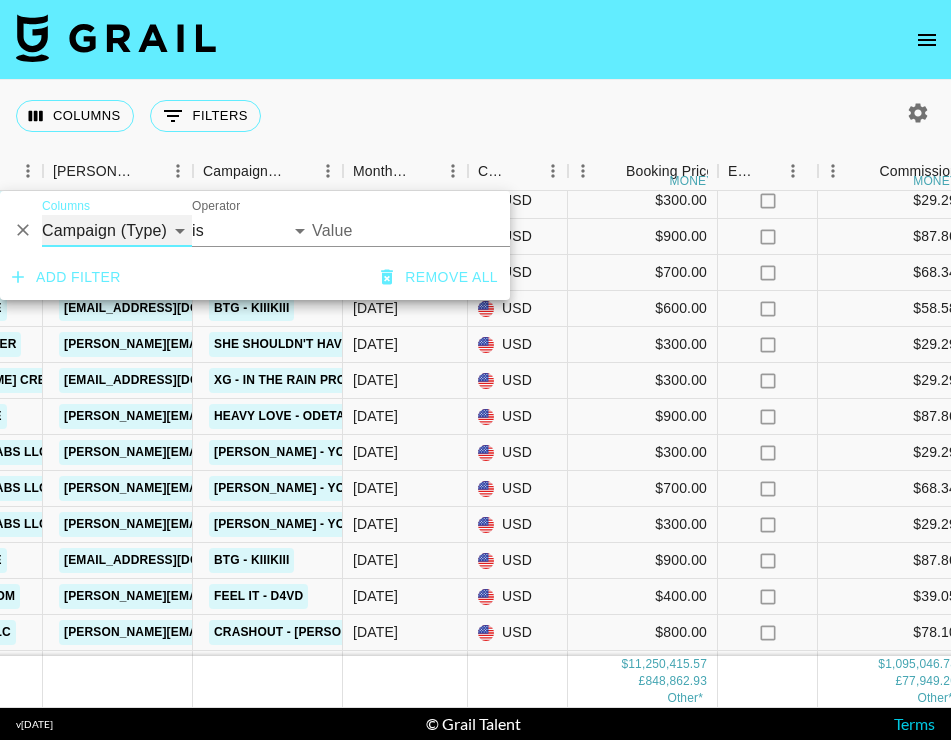 select on "contains" 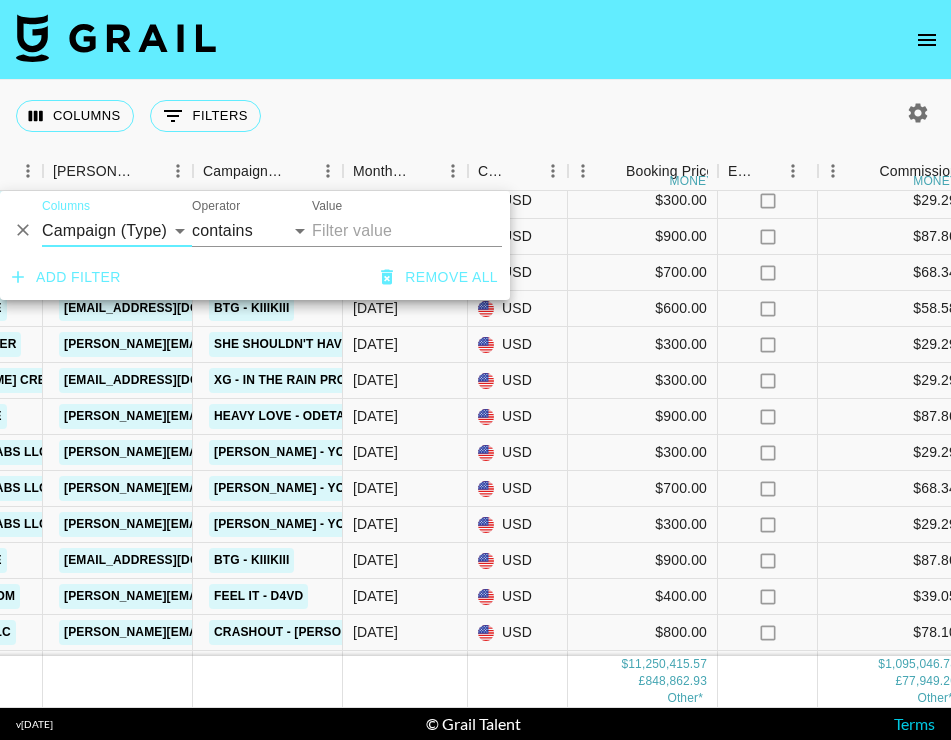 click on "Value" at bounding box center [407, 231] 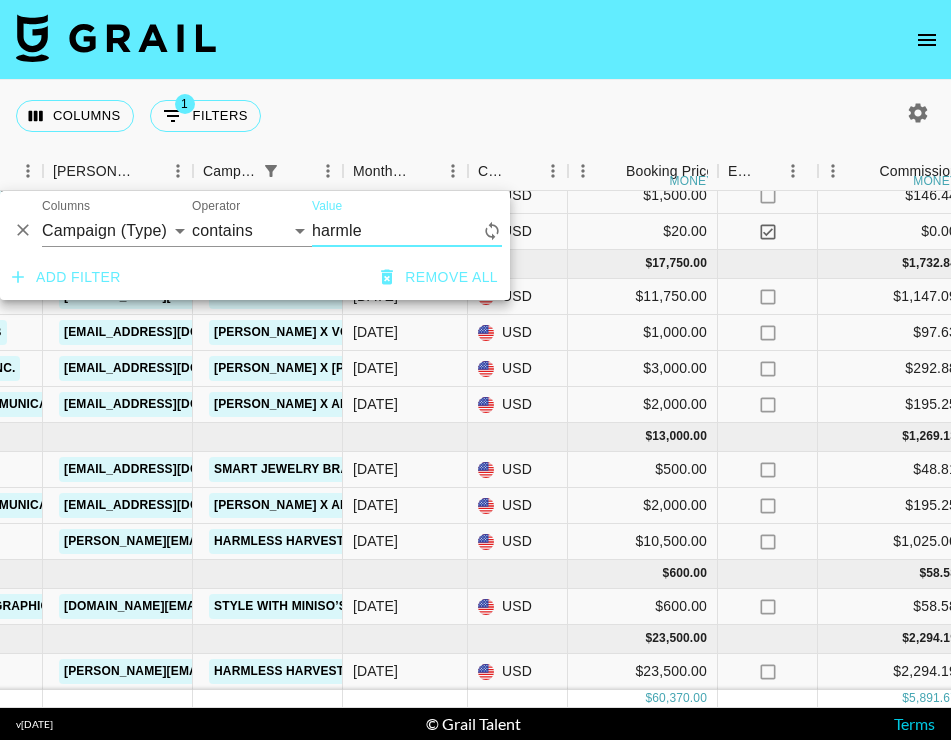 scroll, scrollTop: 156, scrollLeft: 772, axis: both 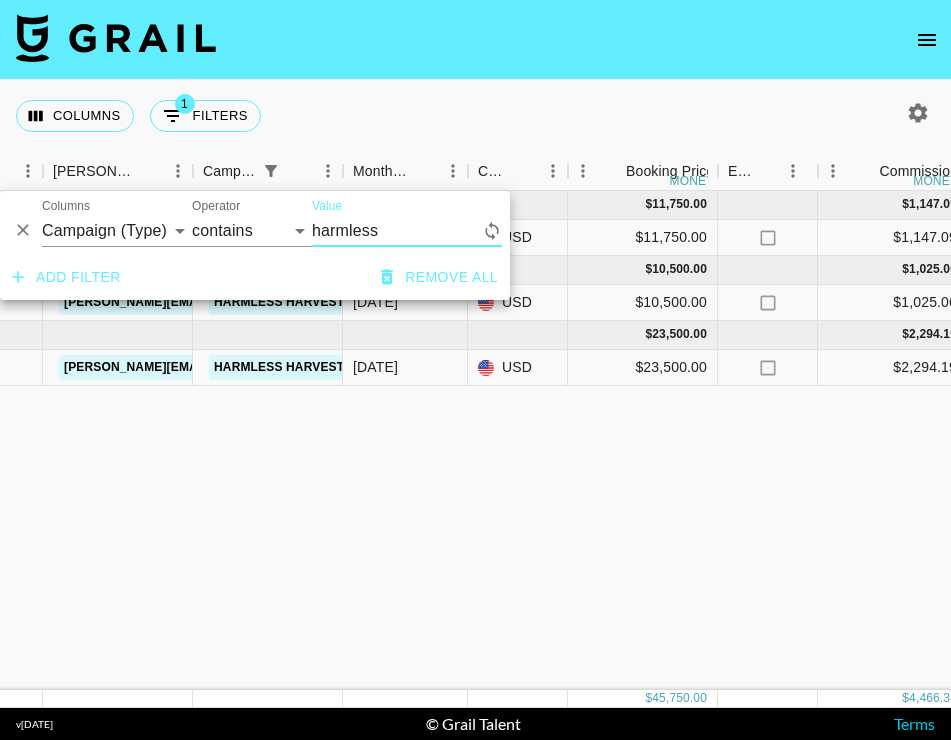 type on "harmless" 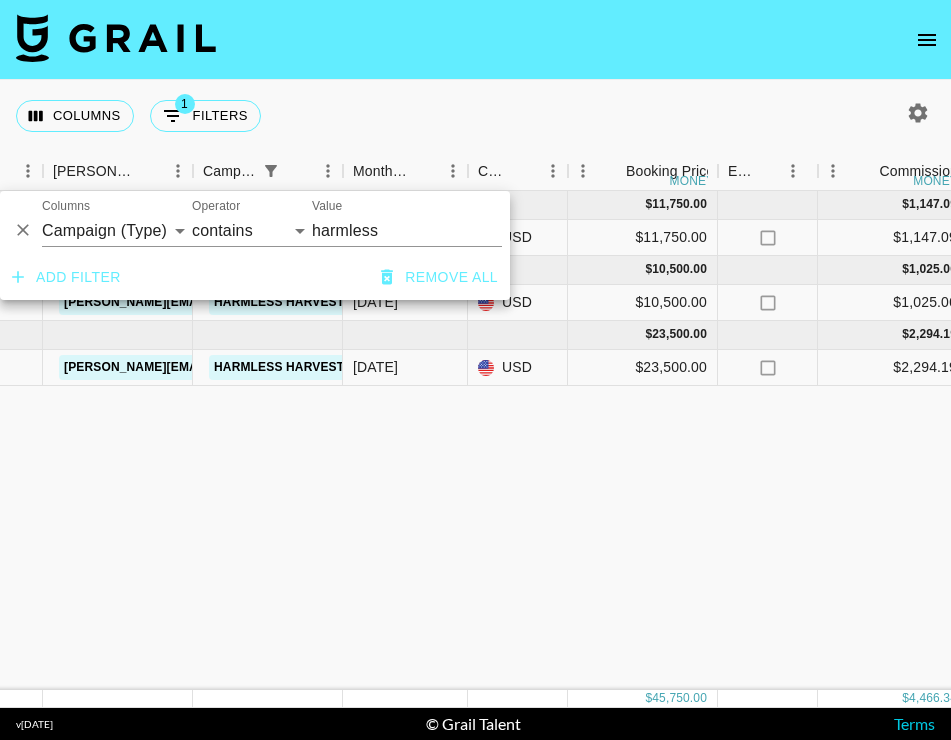 click on "May '25  ( 1 ) $ 11,750.00 $ 1,147.09 recHHAsXxgAQJz92R b1gbimbo kayla@grail-talent.com Mekanism julianna.alvarado@mekanism.com Harmless Harvest | Year Long Partnership (Second 25%) May '25  USD $11,750.00 no $1,147.09 approved https://www.tiktok.com/@b1gbimbo/video/7498763568284781854 Complete_with_Docusign_MEREDITH__Mekanism_-_.pdf no https://in.xero.com/7EPpJGw2zL9NDgC2WEaOd52p5XUUwrXFaf7kl3EI Jun '25  ( 1 ) $ 10,500.00 $ 1,025.06 recsWIh46y8pzMqn8 b1gbimbo kayla@grail-talent.com Mekanism julianna.alvarado@mekanism.com Harmless Harvest | Usage Jun '25  USD $10,500.00 no $1,025.06 approved https://www.tiktok.com/@b1gbimbo/video/7486139988606864671 Harmless Harvest Contract _ 2025.pdf no https://in.xero.com/v4obvoJ2GiJ0nSbd5Uor502gbtK1DsQKtE23SVUL Sep '25  ( 1 ) $ 23,500.00 $ 2,294.19 recsRYzbi1dWtgiJT b1gbimbo kayla@grail-talent.com Mekanism julianna.alvarado@mekanism.com Harmless Harvest | Year Long Partnership (Final 50%) Sep '25  USD $23,500.00 no $2,294.19 confirmed no" at bounding box center [888, 440] 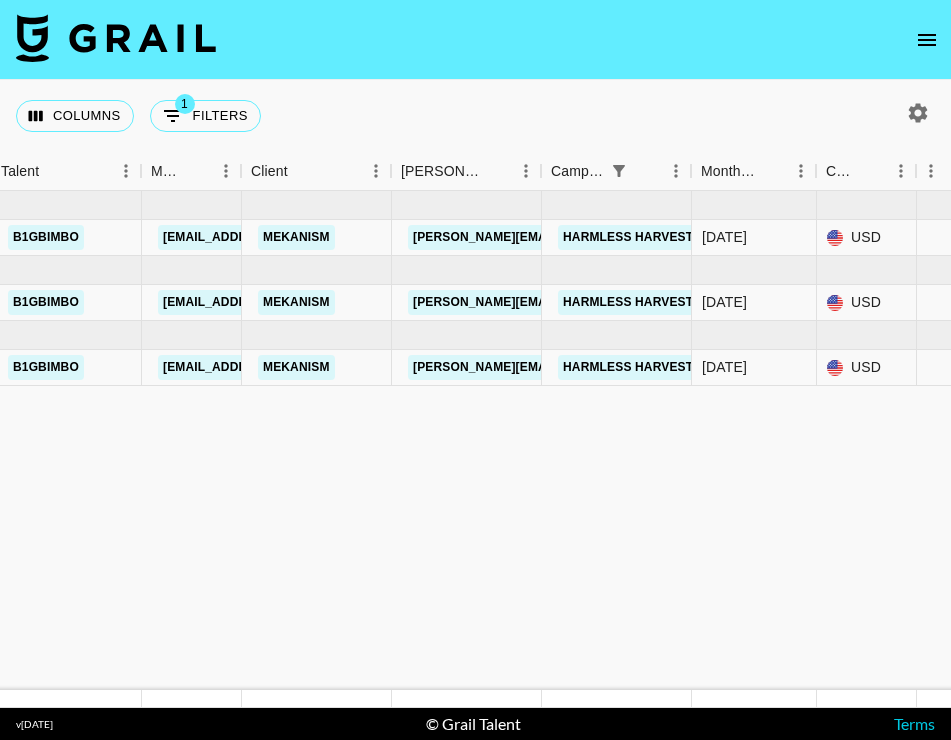 scroll, scrollTop: 0, scrollLeft: 424, axis: horizontal 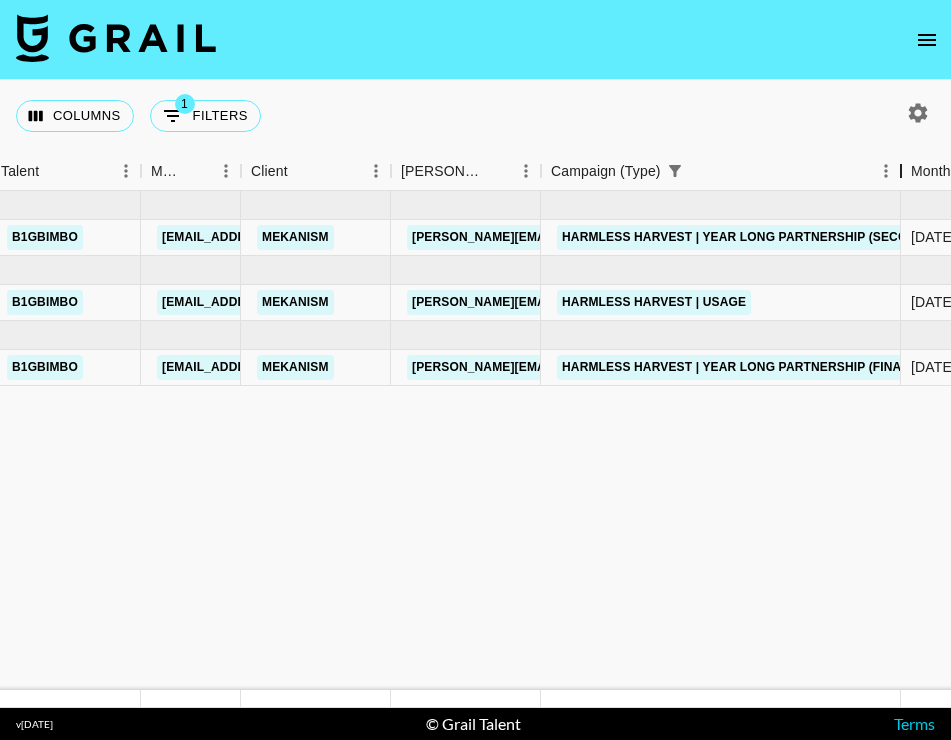 drag, startPoint x: 693, startPoint y: 165, endPoint x: 904, endPoint y: 166, distance: 211.00237 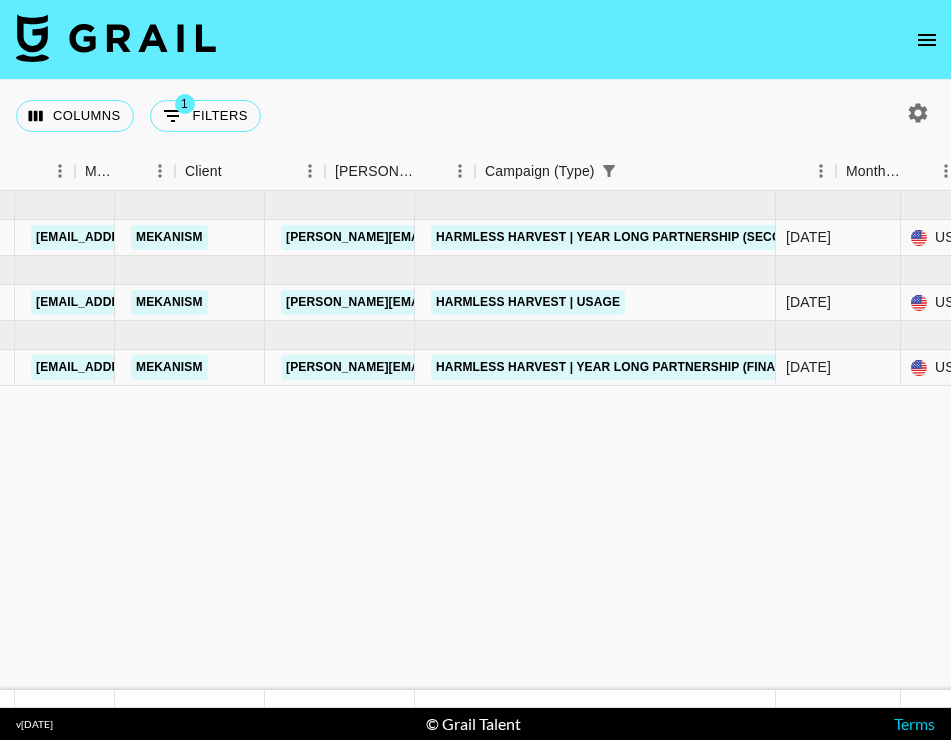 scroll, scrollTop: 0, scrollLeft: 559, axis: horizontal 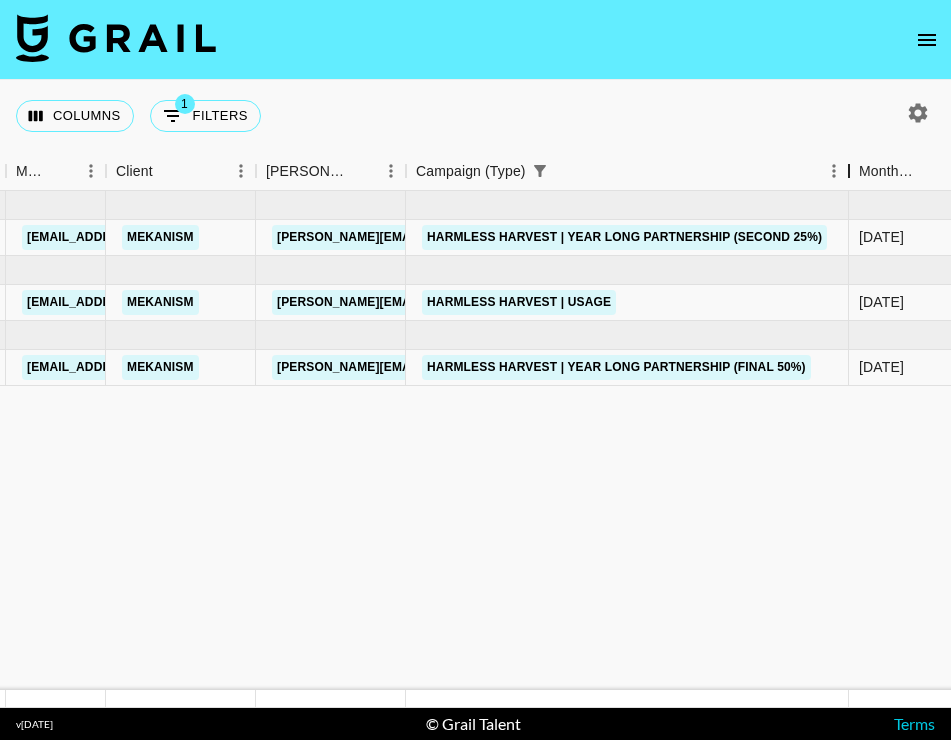 drag, startPoint x: 767, startPoint y: 162, endPoint x: 849, endPoint y: 155, distance: 82.29824 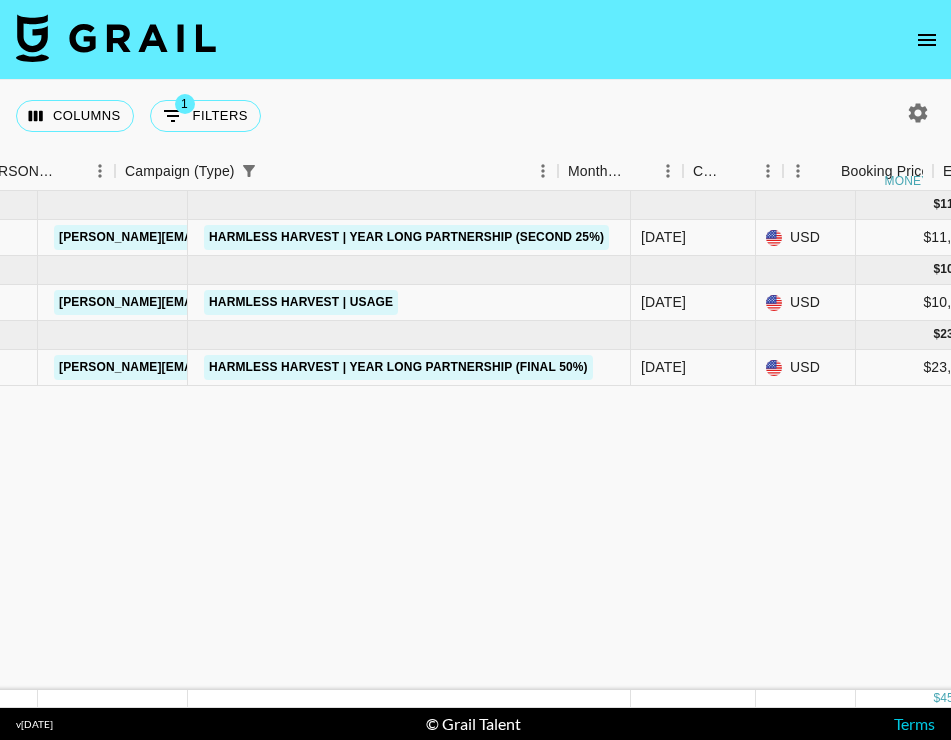 scroll, scrollTop: 0, scrollLeft: 738, axis: horizontal 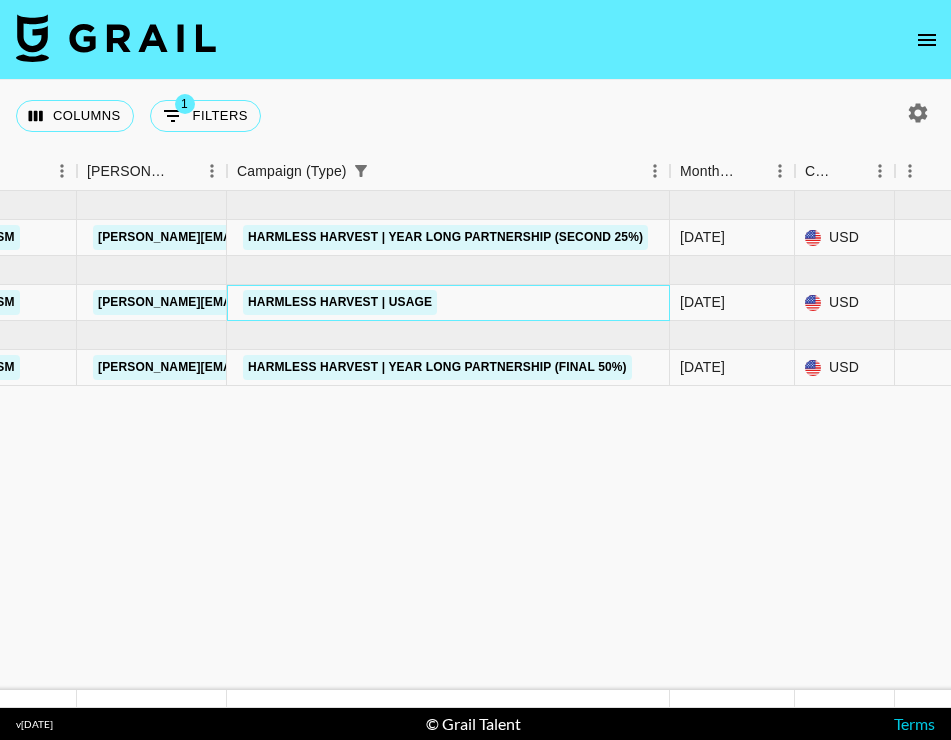 click on "Harmless Harvest | Usage" at bounding box center (340, 302) 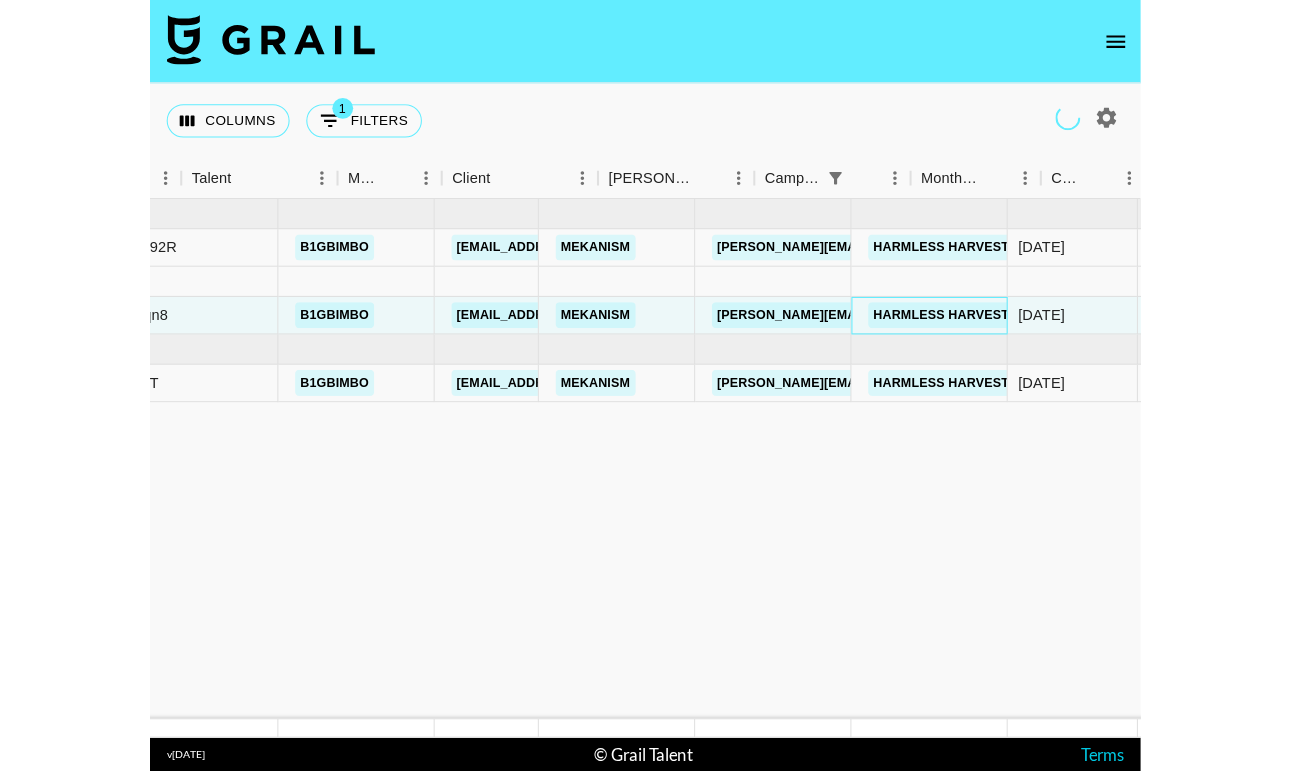 scroll, scrollTop: 0, scrollLeft: 213, axis: horizontal 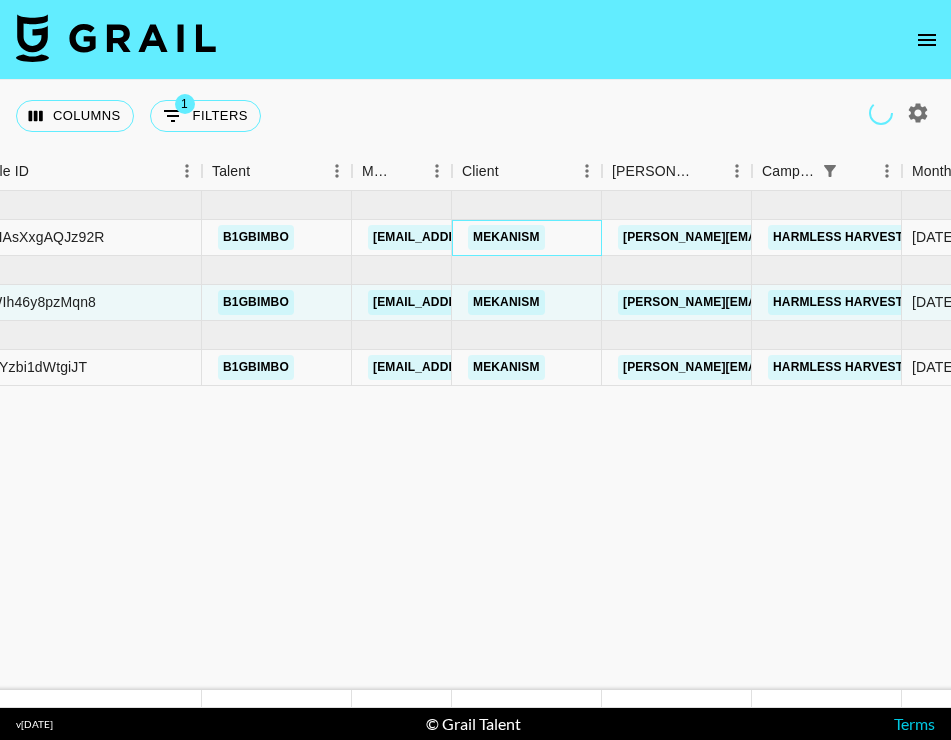 click on "Mekanism" at bounding box center [506, 237] 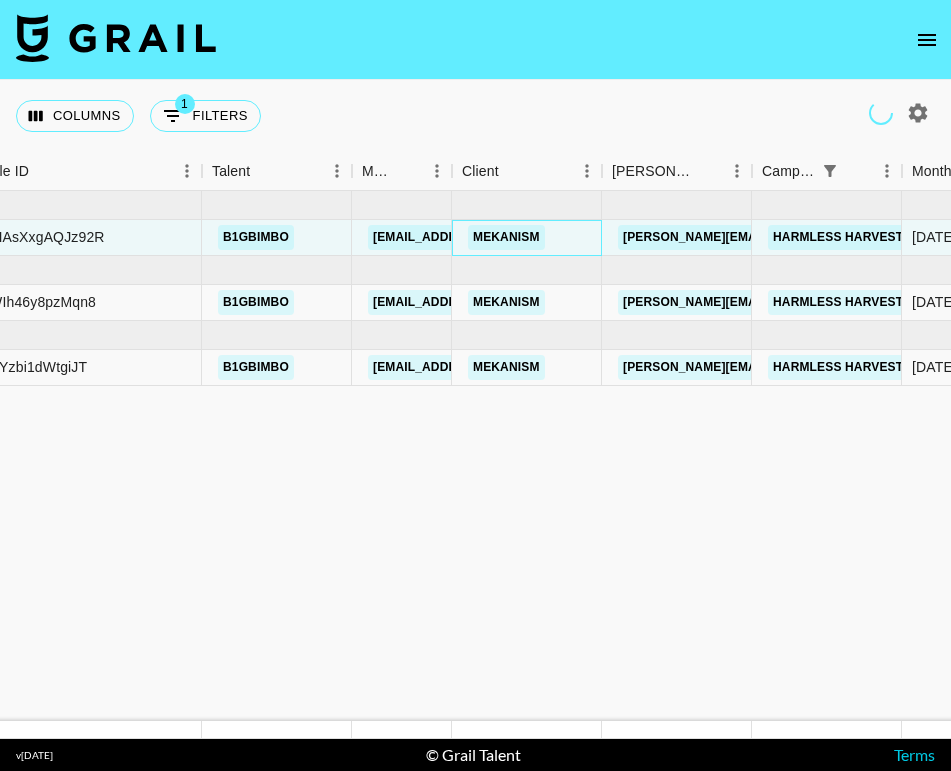 click on "Mekanism" at bounding box center [506, 237] 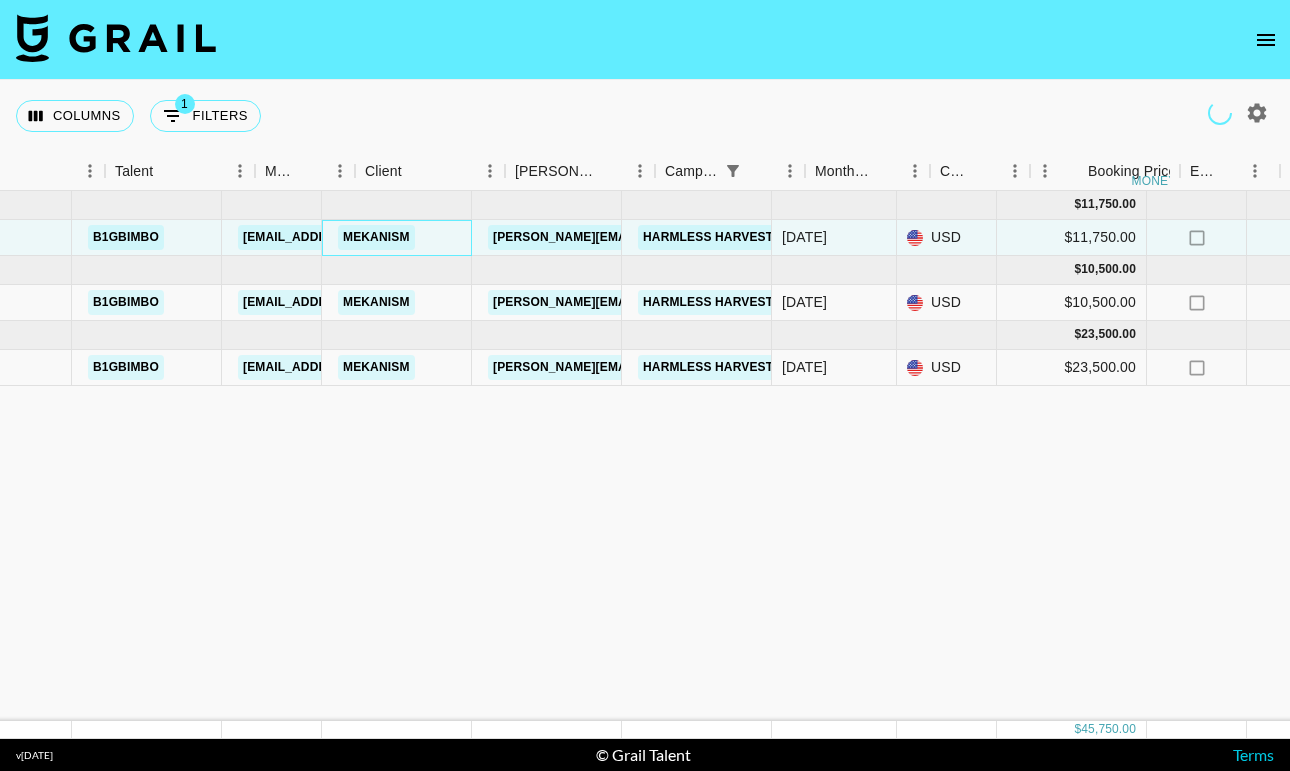 scroll, scrollTop: 0, scrollLeft: 360, axis: horizontal 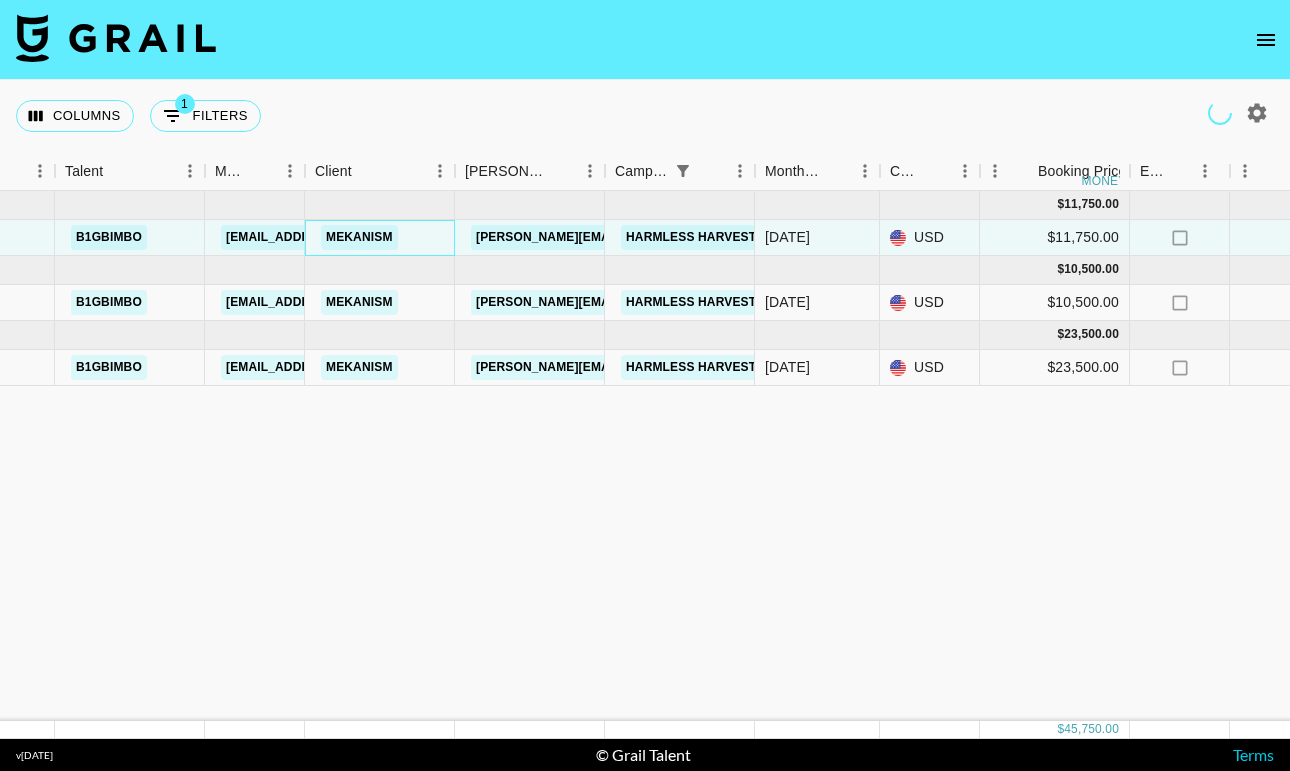 click at bounding box center (755, 171) 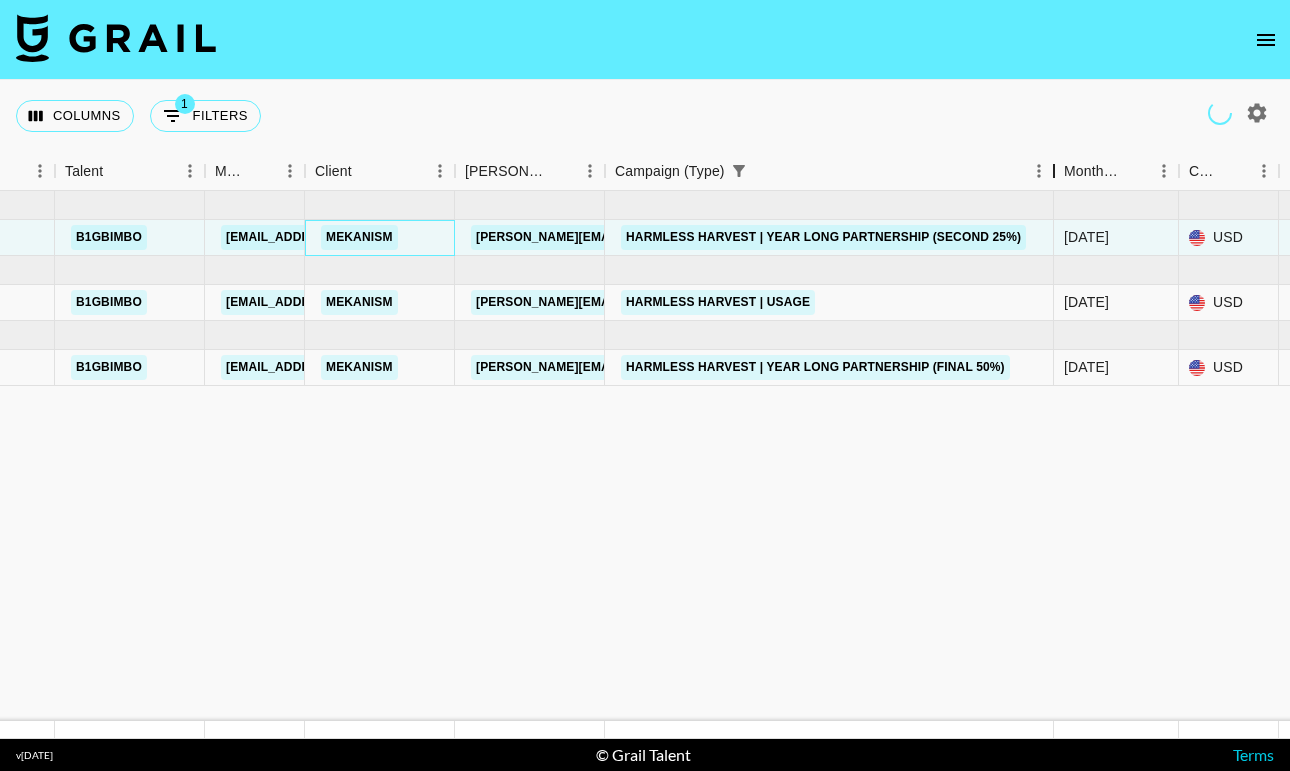 drag, startPoint x: 753, startPoint y: 172, endPoint x: 1051, endPoint y: 169, distance: 298.0151 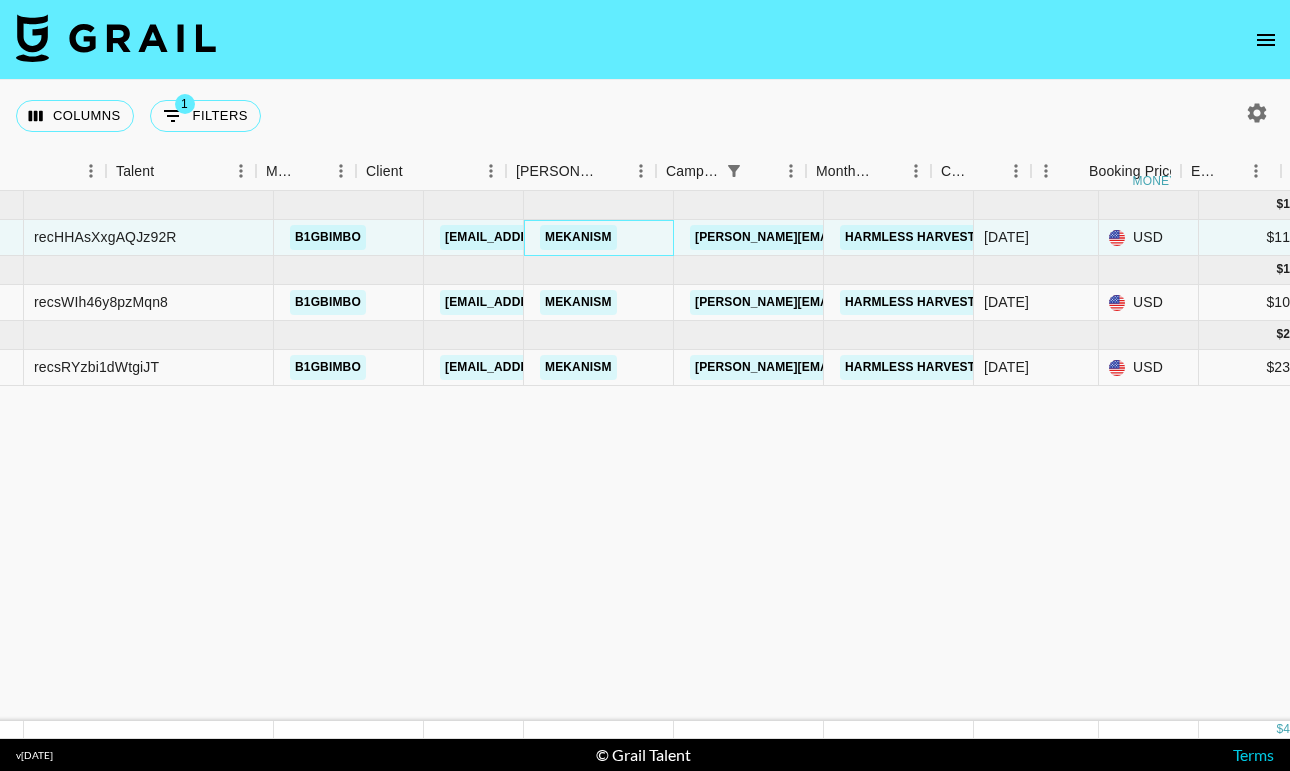 scroll, scrollTop: 0, scrollLeft: 121, axis: horizontal 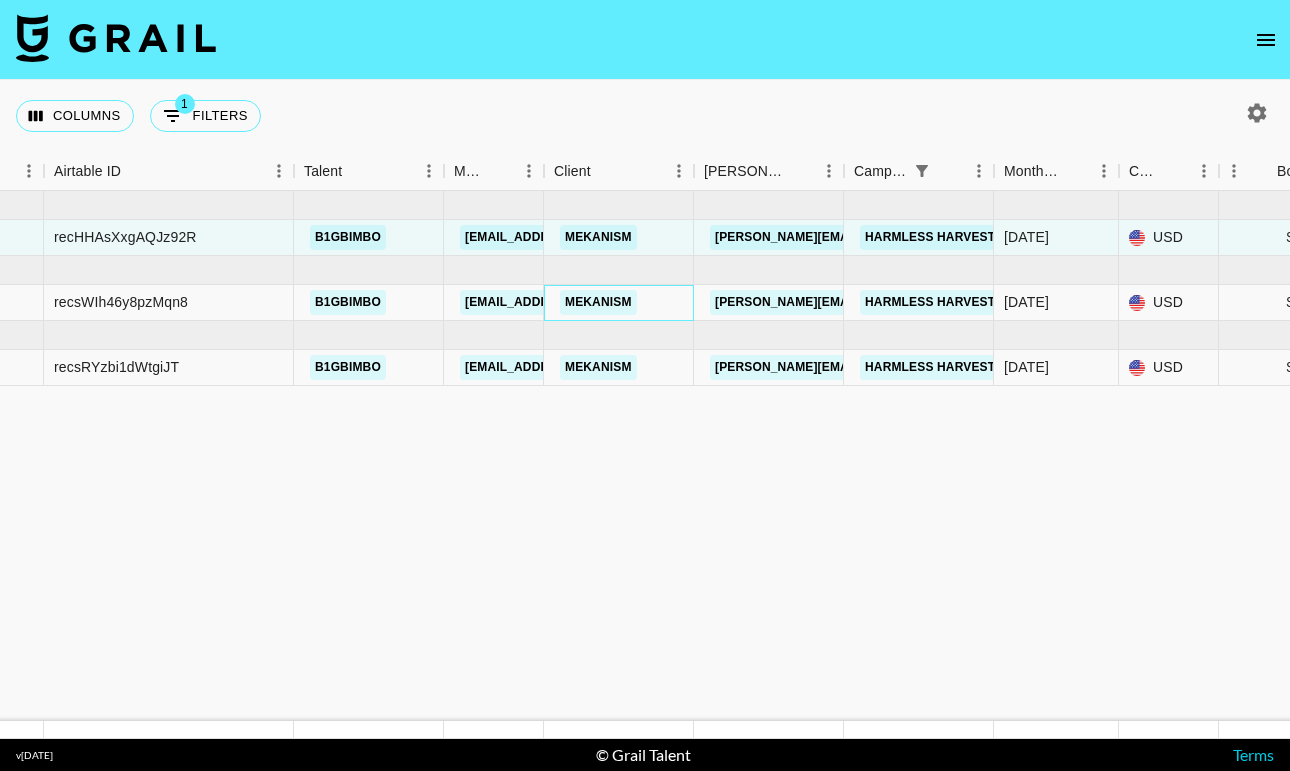 click on "Mekanism" at bounding box center [598, 302] 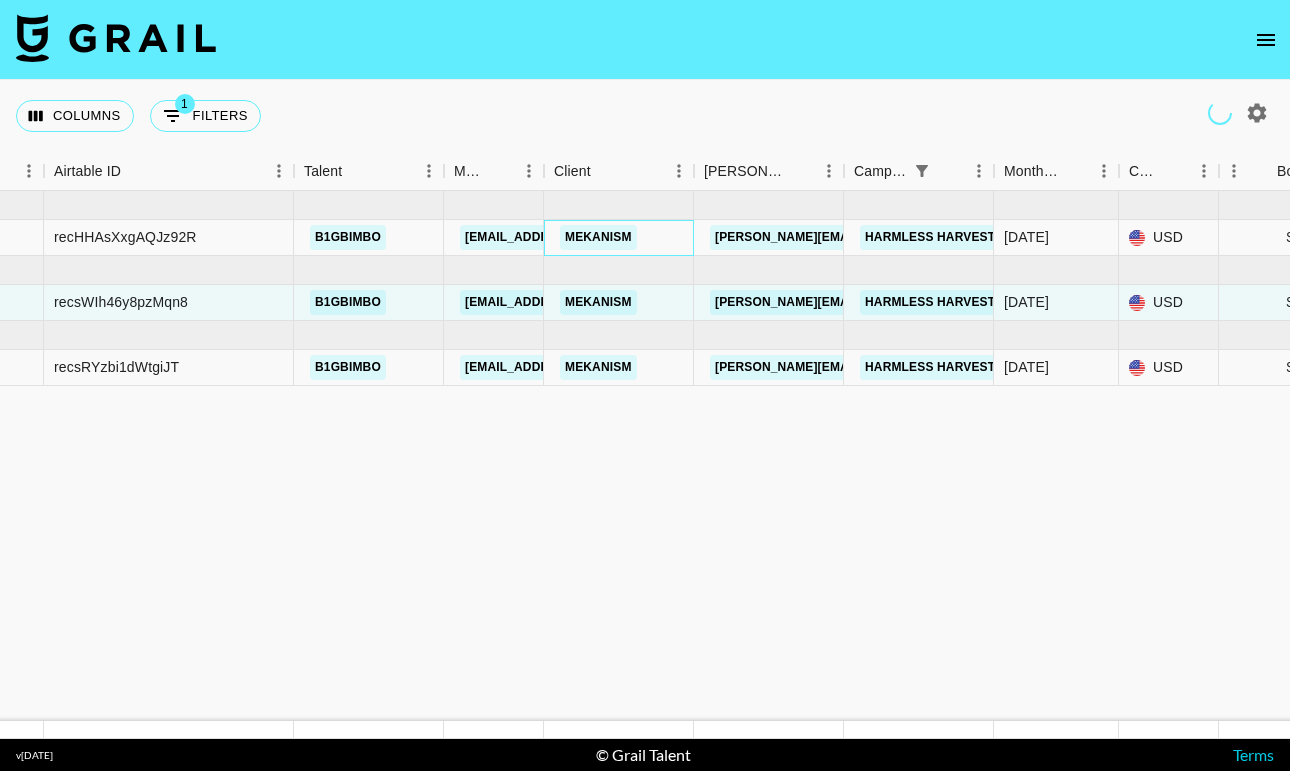 click on "Mekanism" at bounding box center (598, 237) 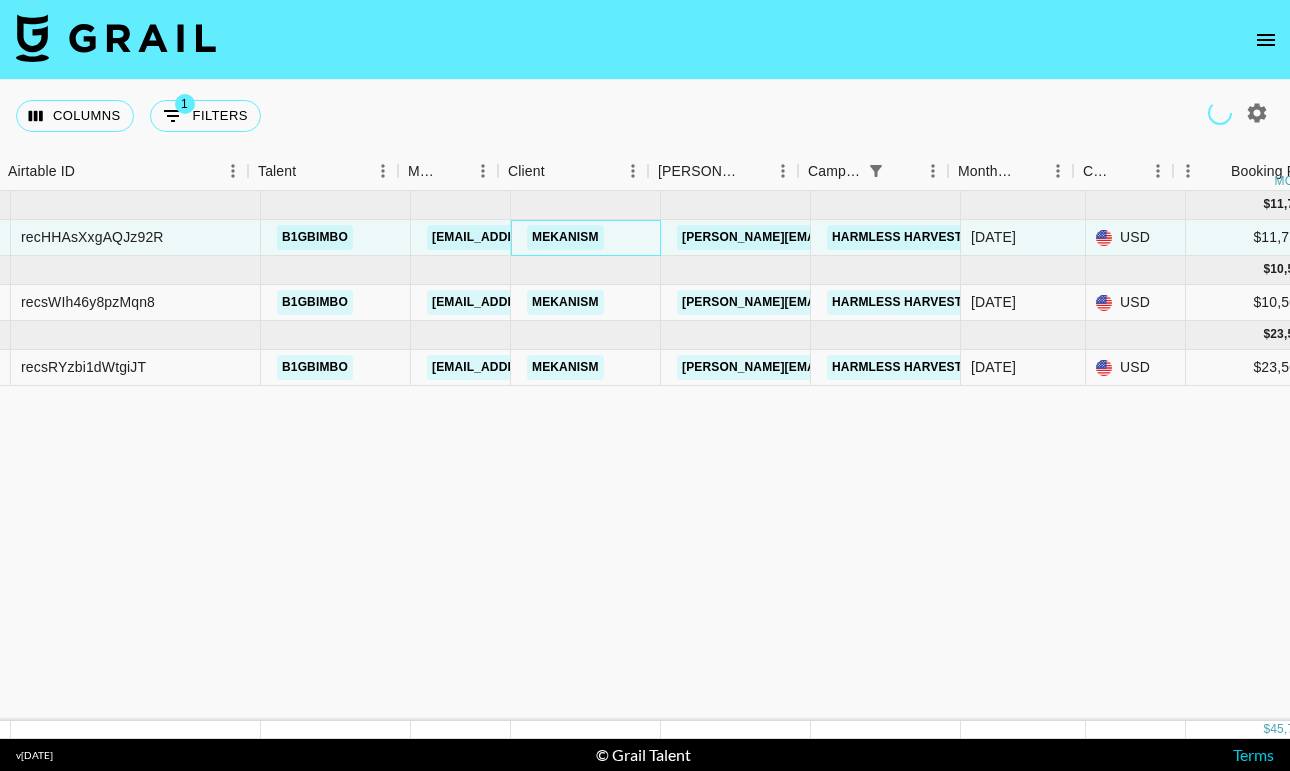 scroll, scrollTop: 0, scrollLeft: 176, axis: horizontal 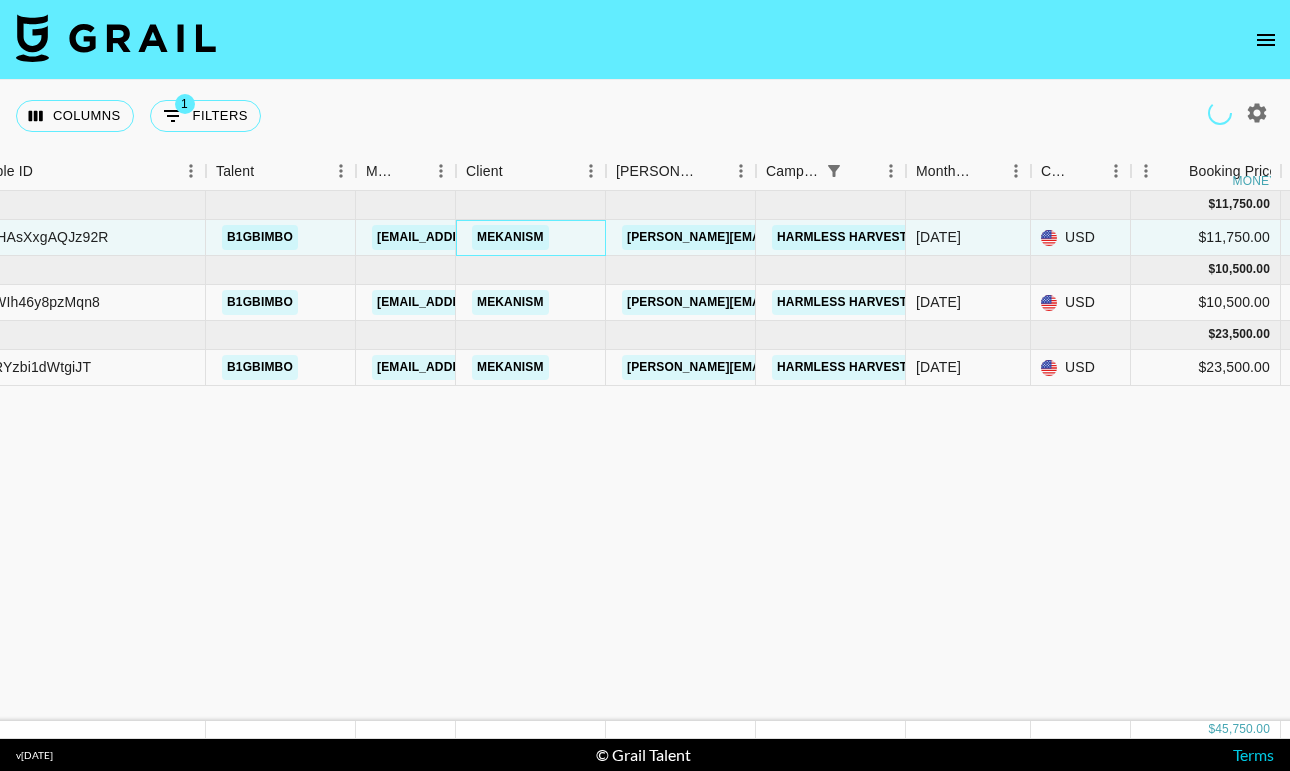 click at bounding box center [756, 171] 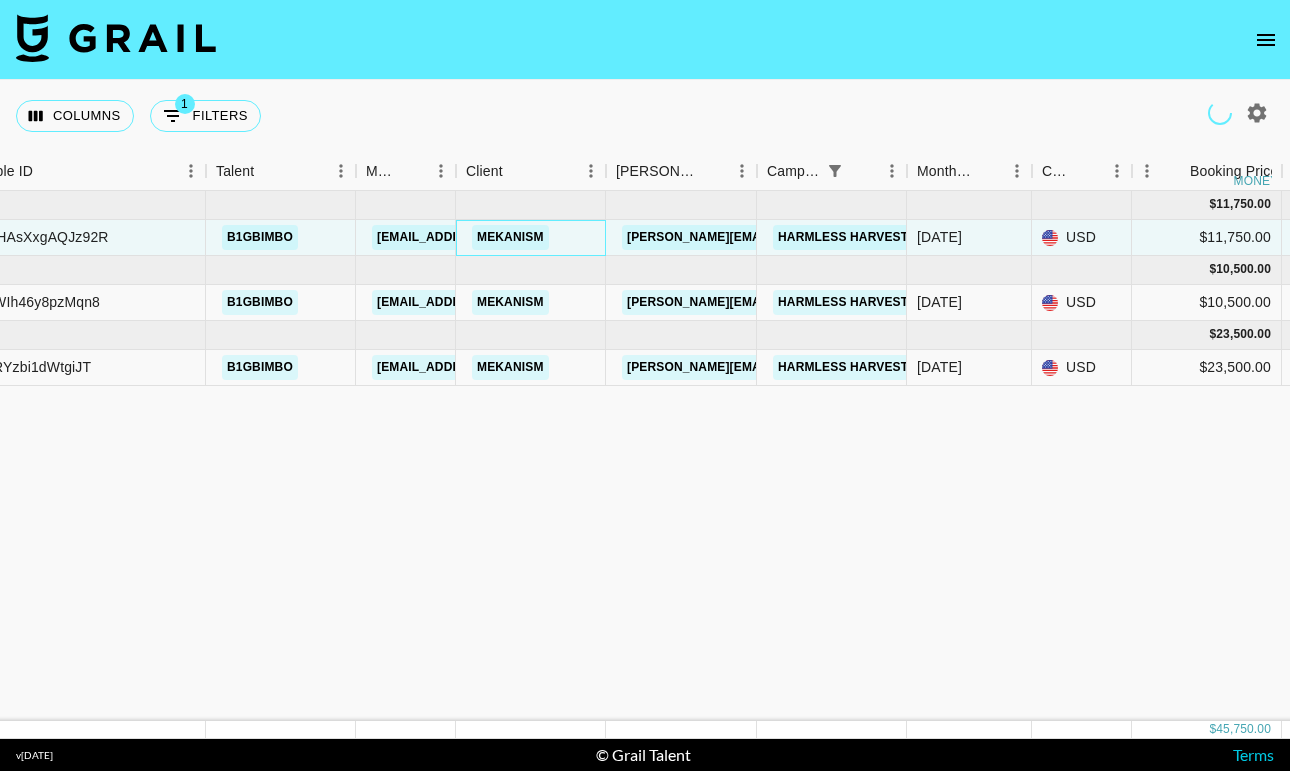 click at bounding box center (757, 171) 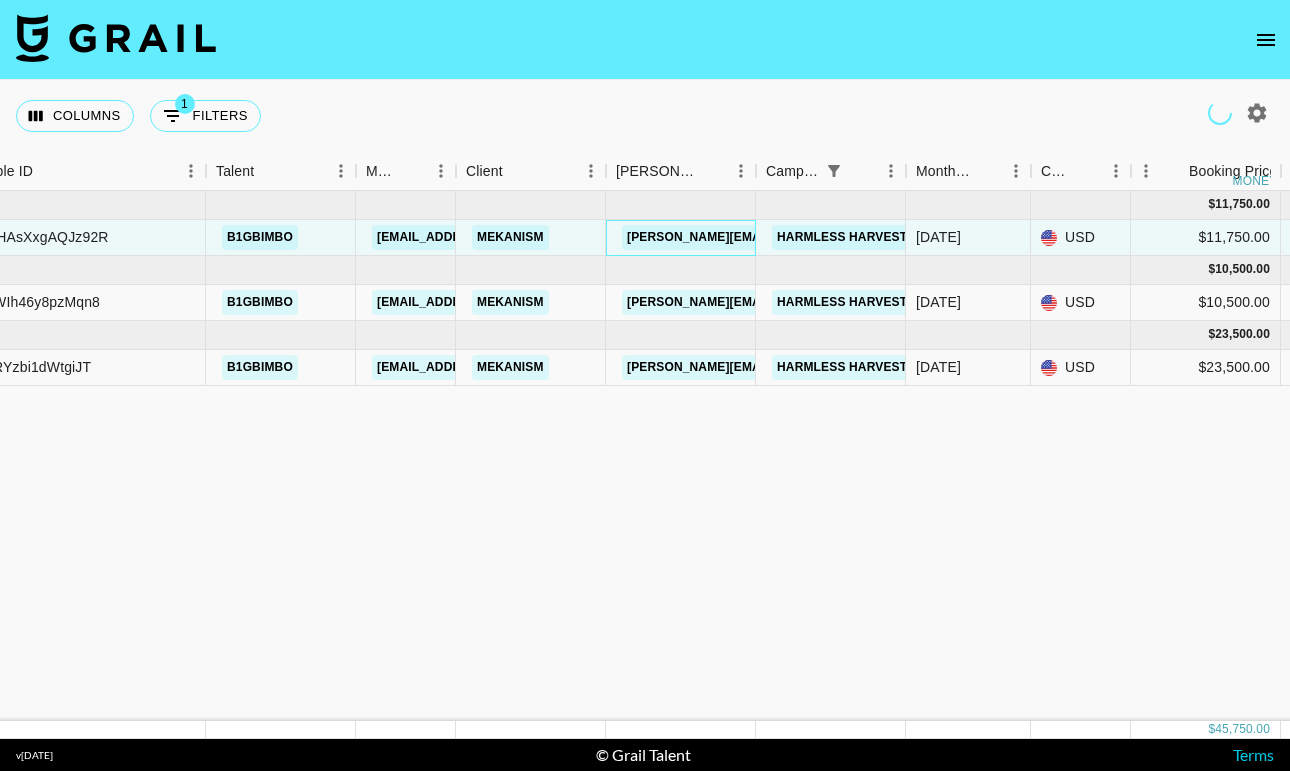 click on "julianna.alvarado@mekanism.com" at bounding box center (836, 237) 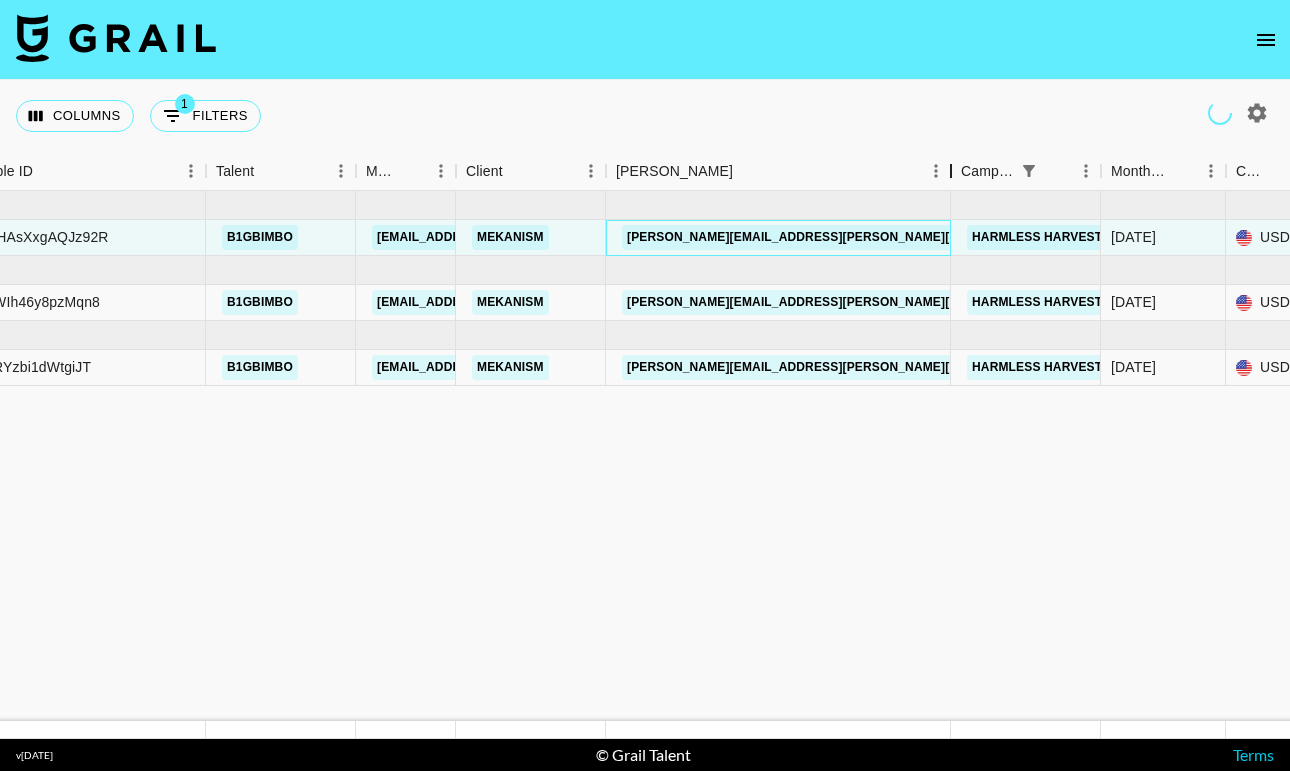 drag, startPoint x: 758, startPoint y: 173, endPoint x: 953, endPoint y: 179, distance: 195.09229 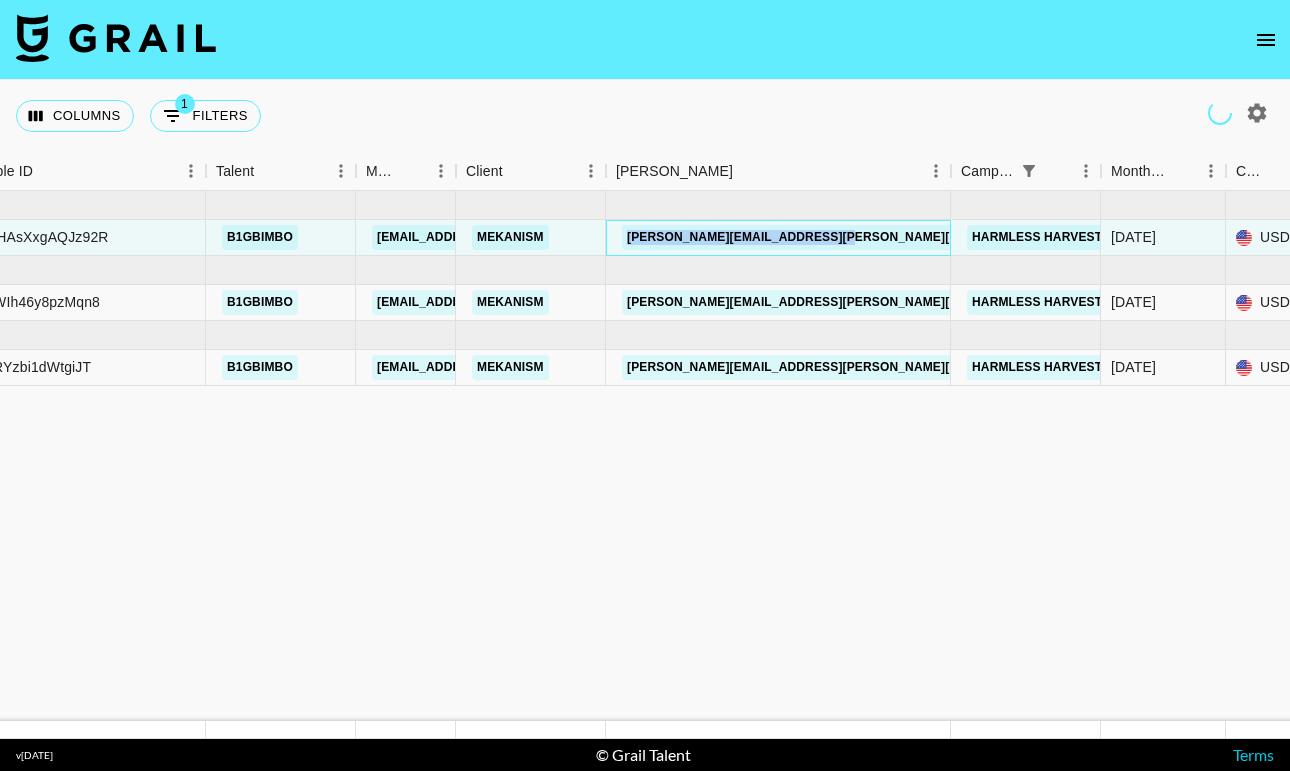 drag, startPoint x: 905, startPoint y: 239, endPoint x: 626, endPoint y: 229, distance: 279.17917 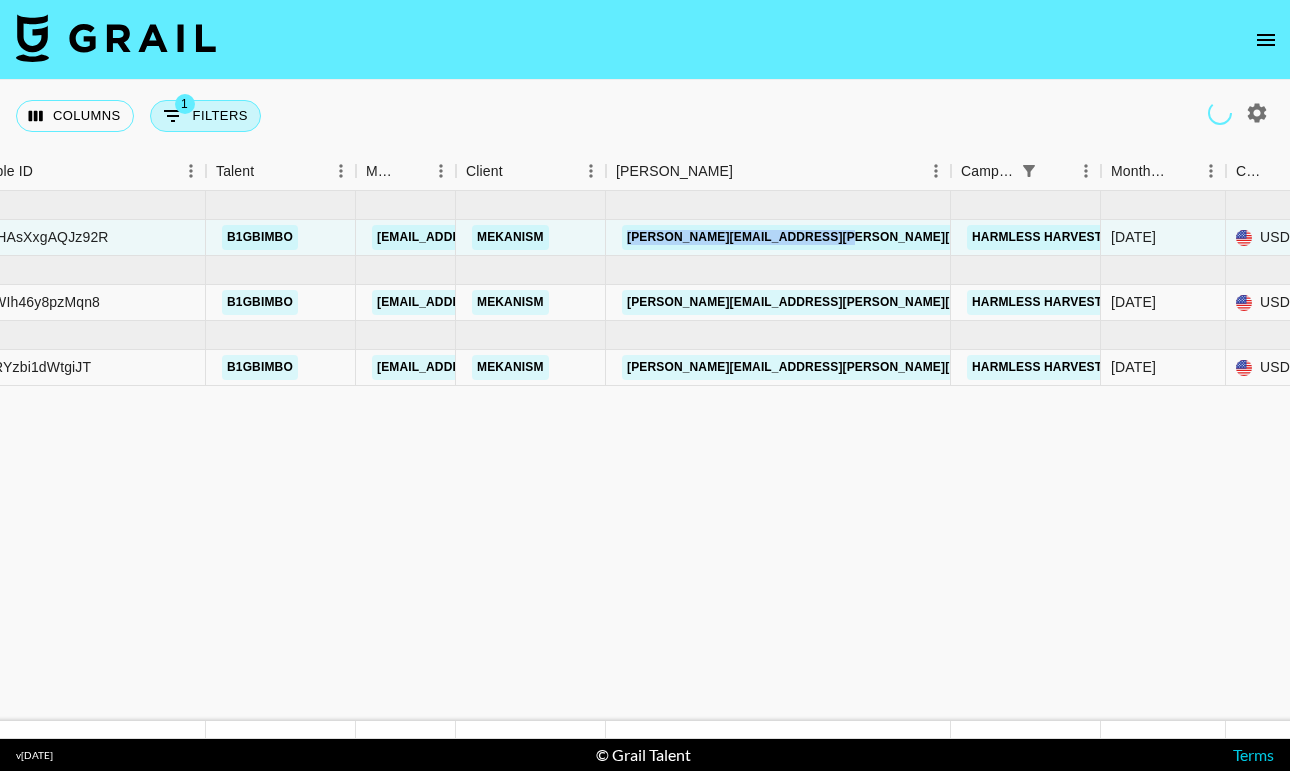 drag, startPoint x: 217, startPoint y: 110, endPoint x: 235, endPoint y: 128, distance: 25.455845 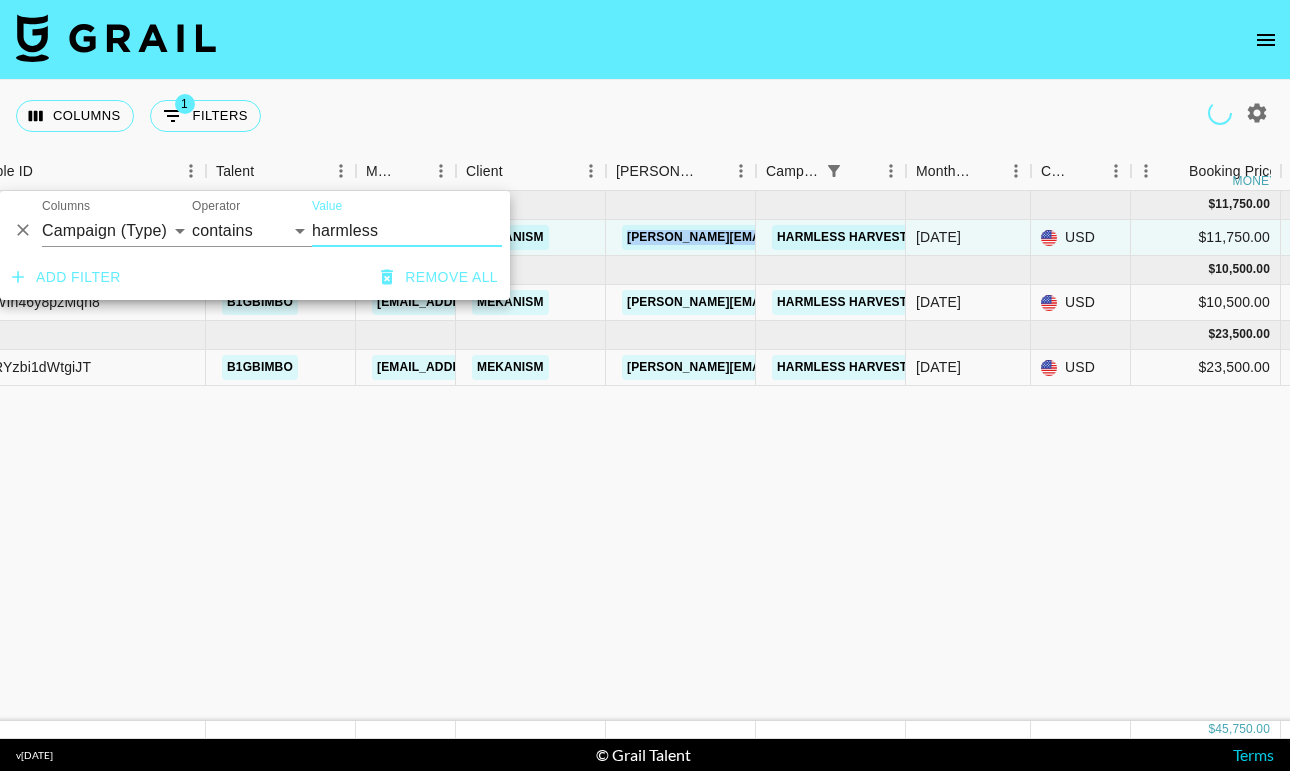 drag, startPoint x: 353, startPoint y: 232, endPoint x: 366, endPoint y: 241, distance: 15.811388 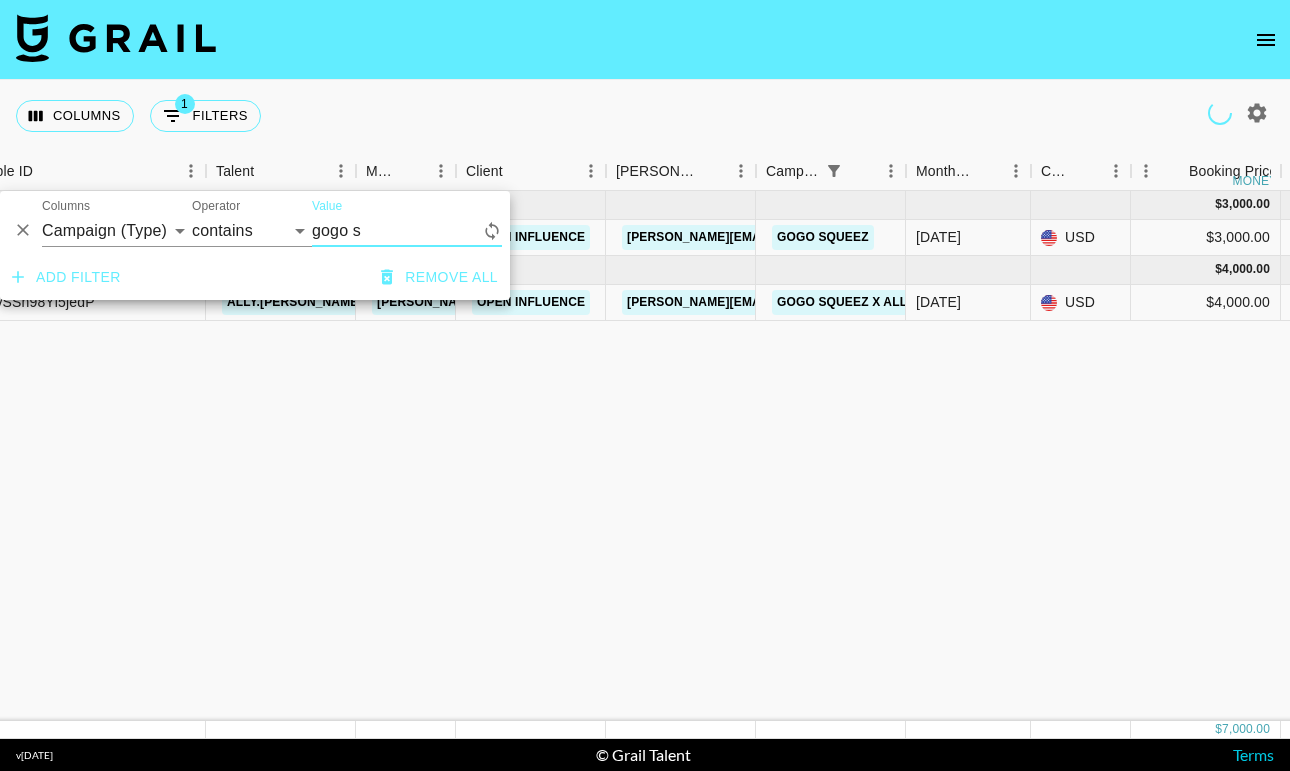 type on "gogo s" 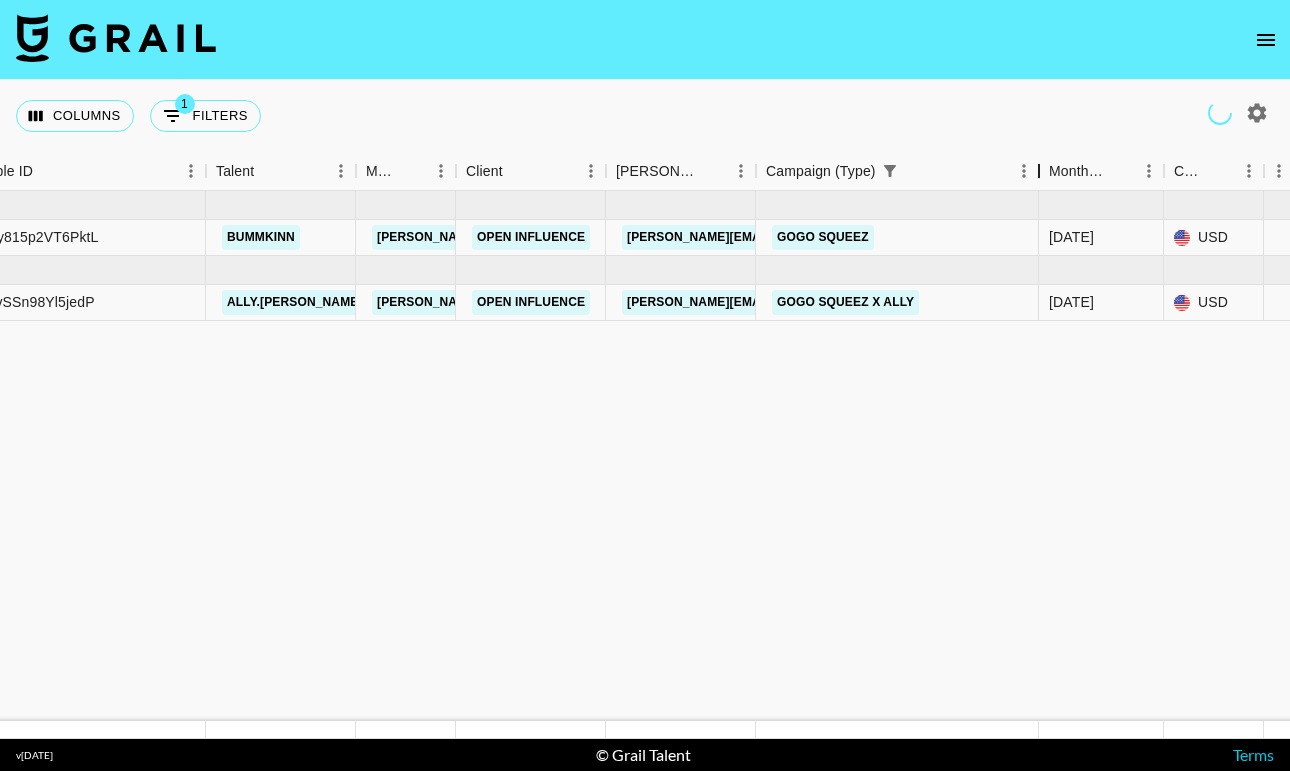 drag, startPoint x: 907, startPoint y: 169, endPoint x: 1032, endPoint y: 177, distance: 125.25574 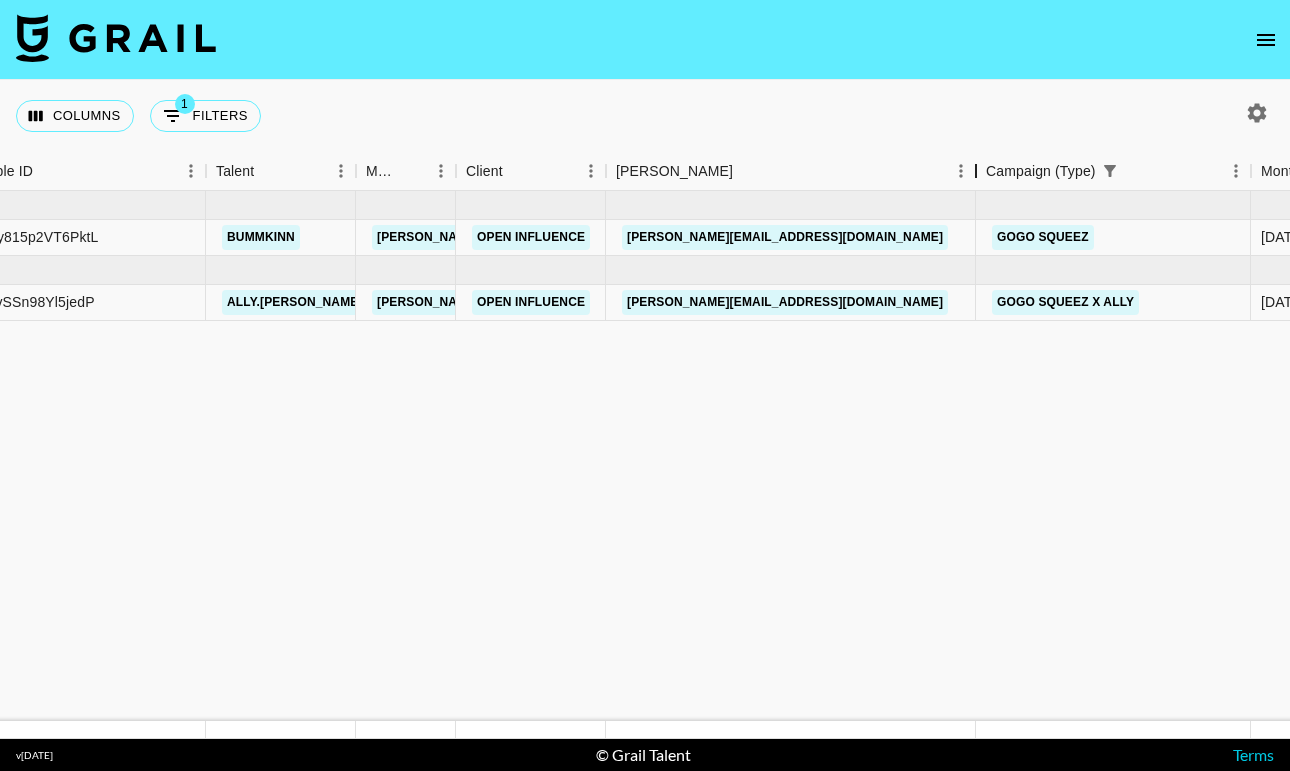drag, startPoint x: 754, startPoint y: 167, endPoint x: 974, endPoint y: 178, distance: 220.27483 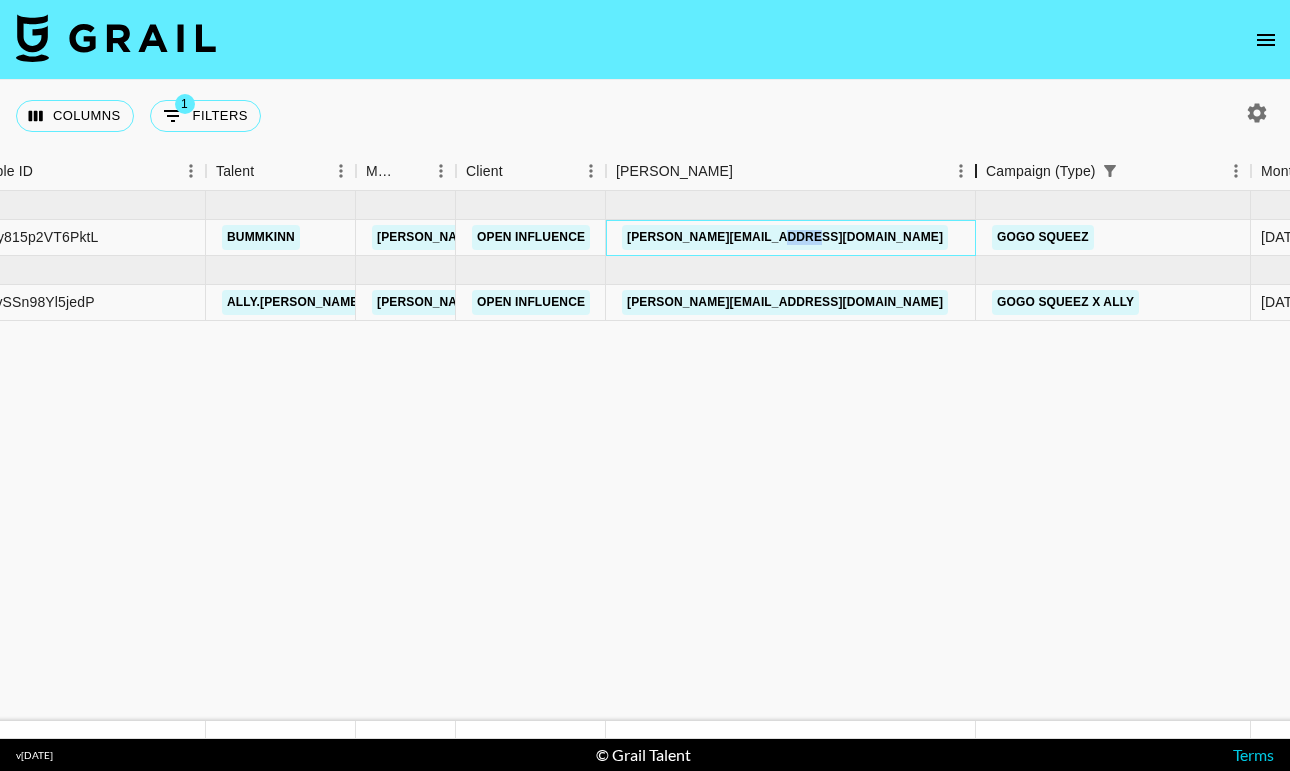 click on "adriana@openinfluence.com" at bounding box center (785, 237) 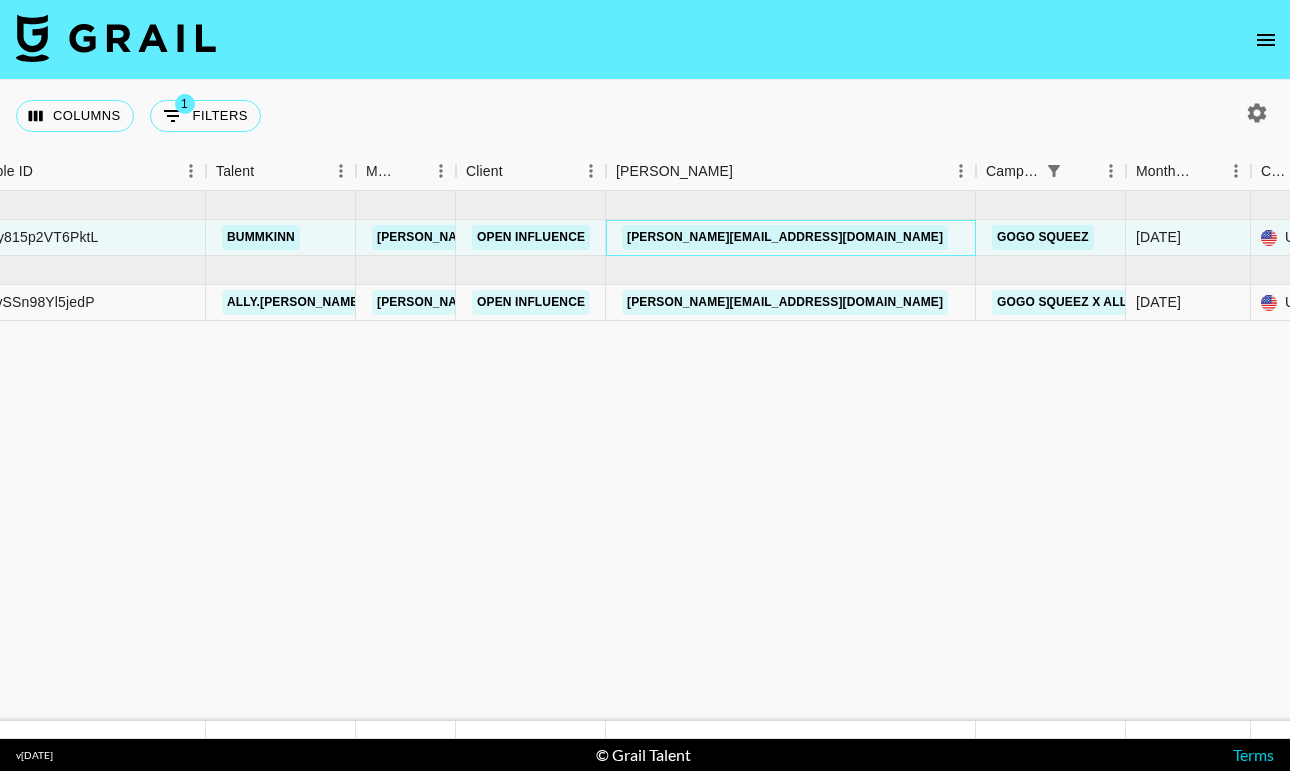 click on "adriana@openinfluence.com" at bounding box center (791, 238) 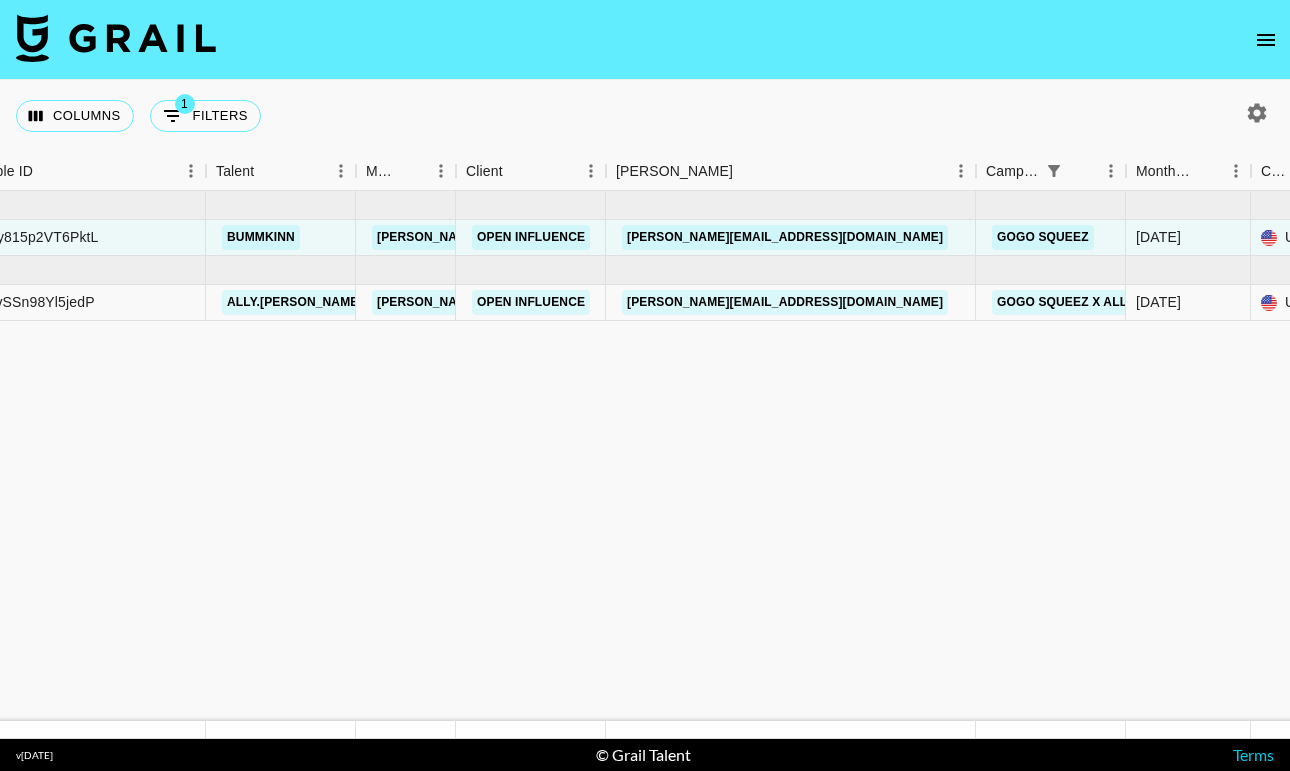 click on "Columns 1 Filters + Booking" at bounding box center [645, 116] 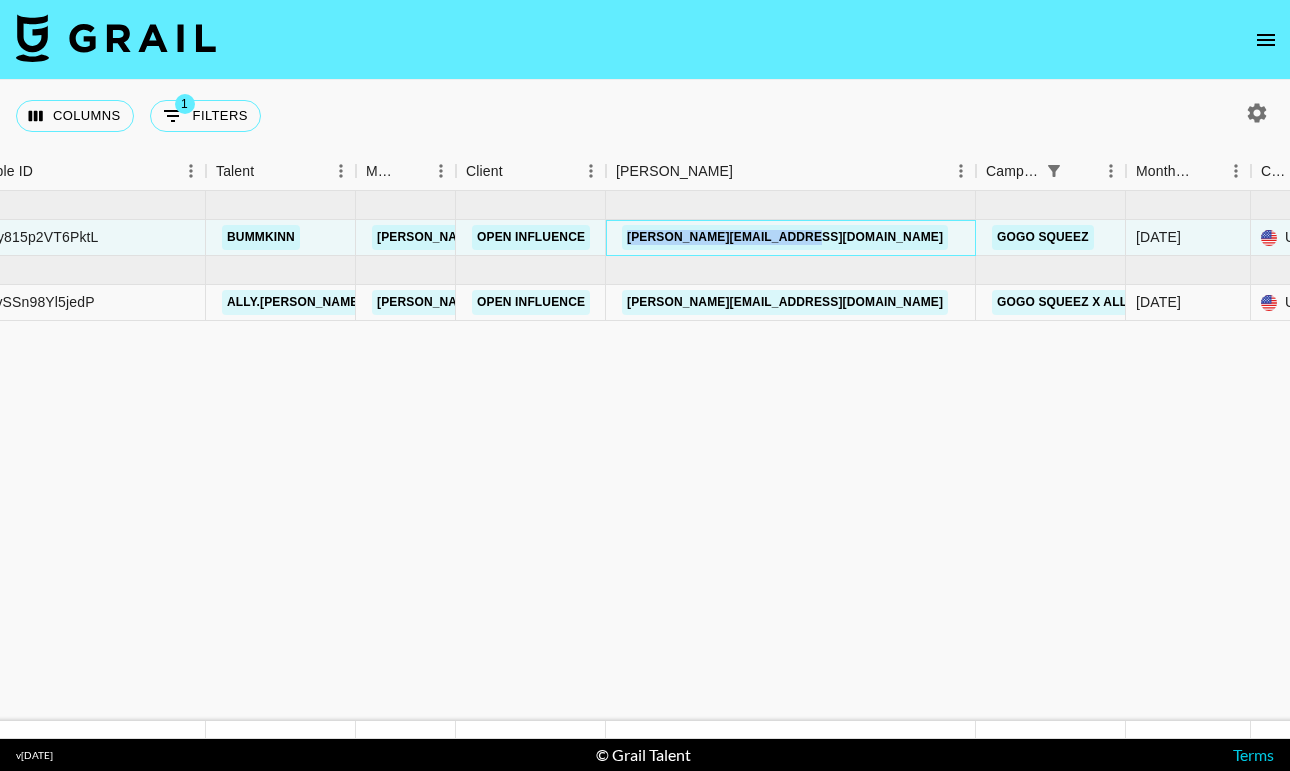copy on "adriana@openinfluence.com" 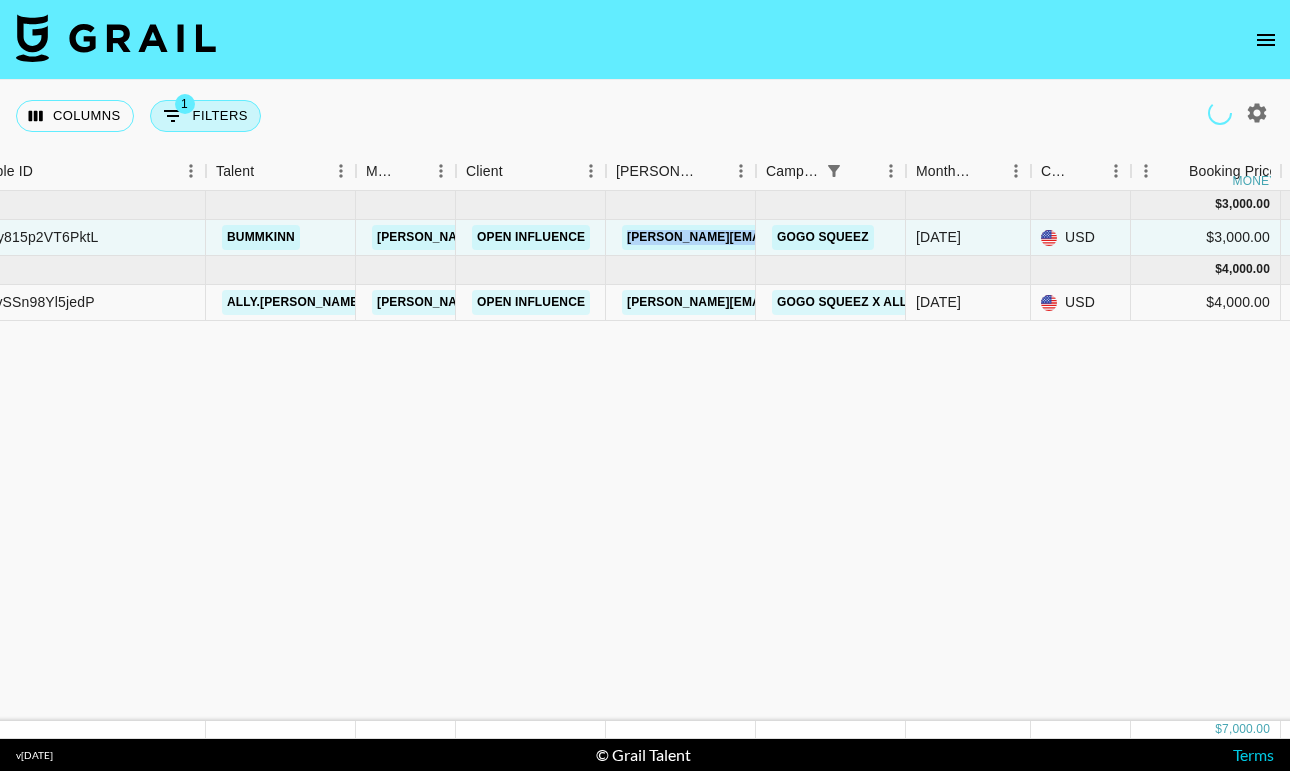 click on "1 Filters" at bounding box center [205, 116] 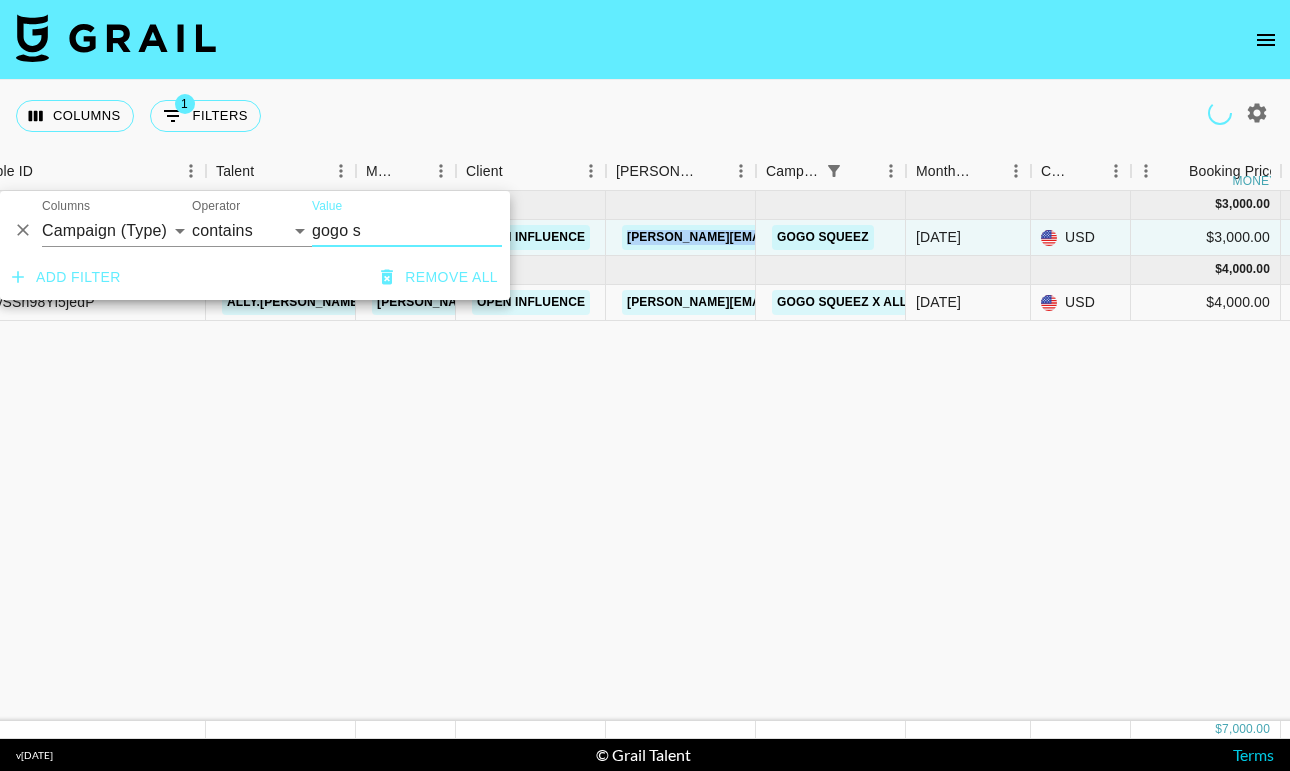 click on "gogo s" at bounding box center (407, 231) 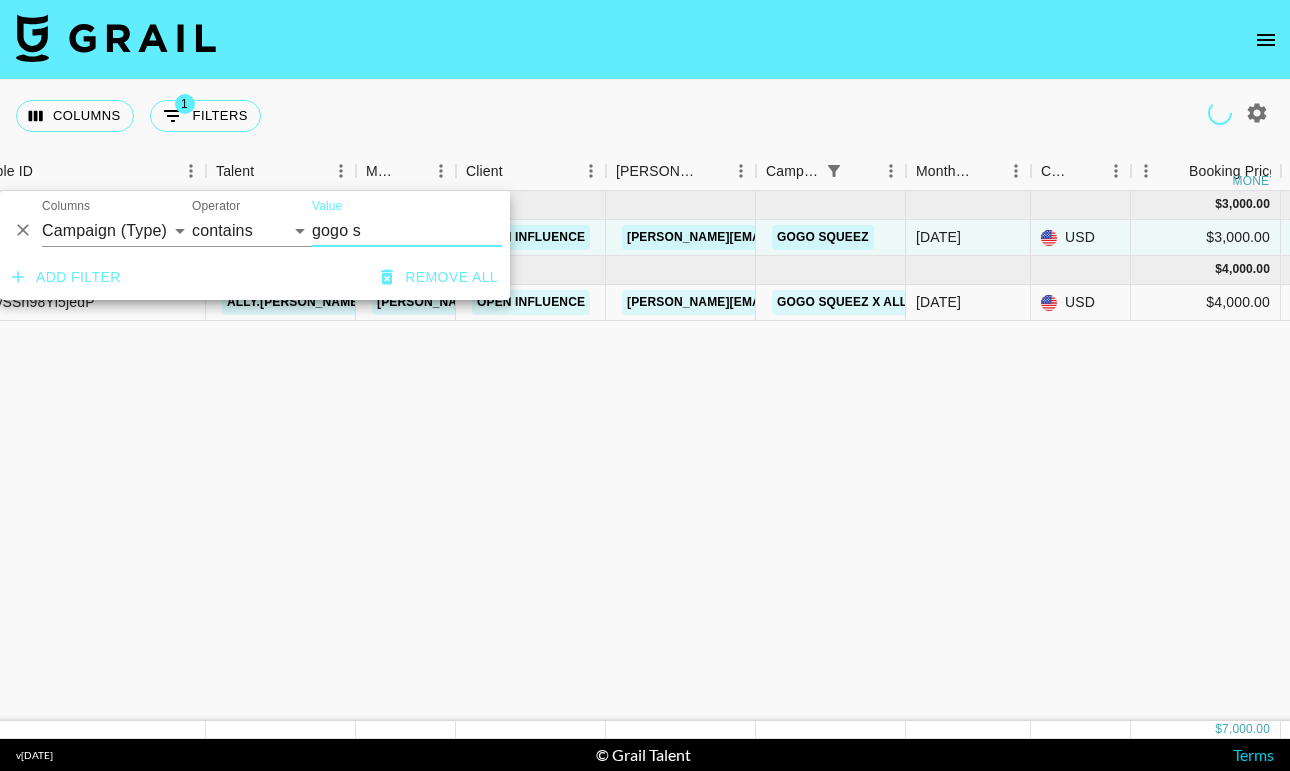 click on "gogo s" at bounding box center [407, 231] 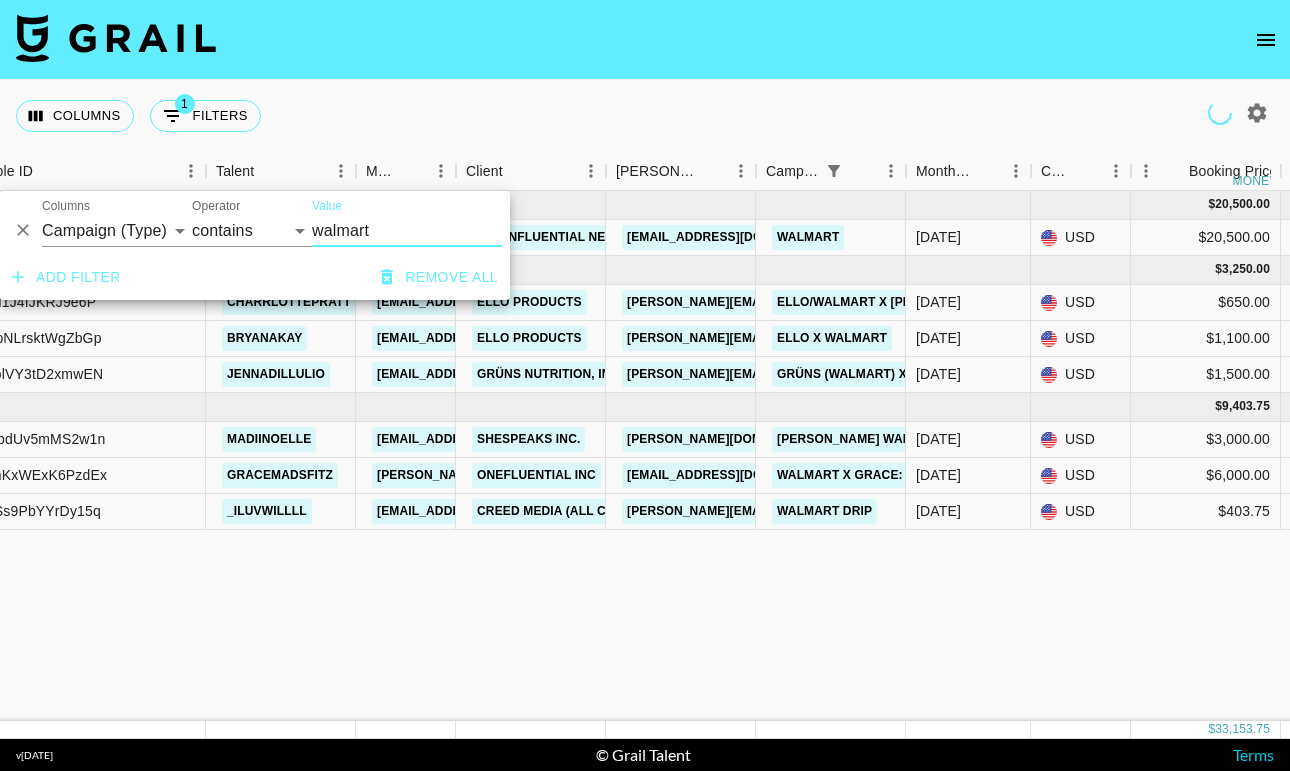 type on "Walmart" 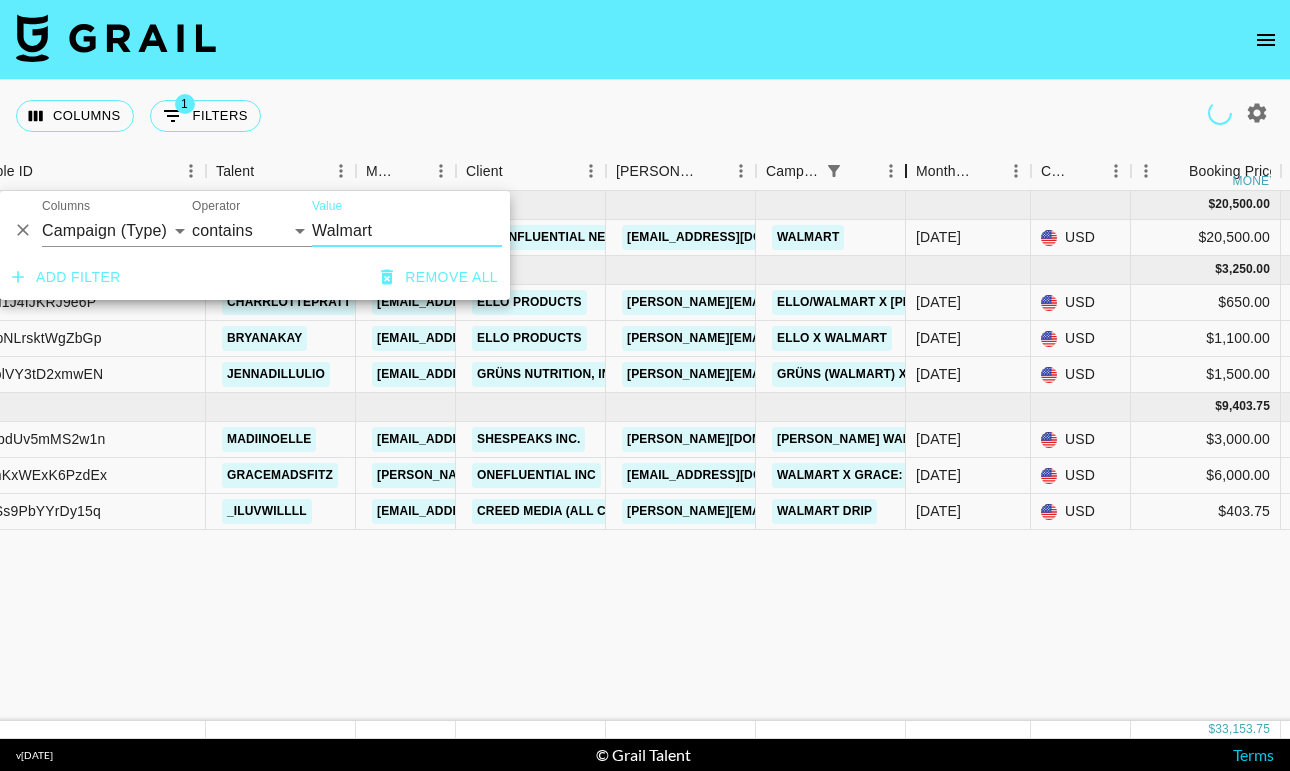 click at bounding box center (906, 171) 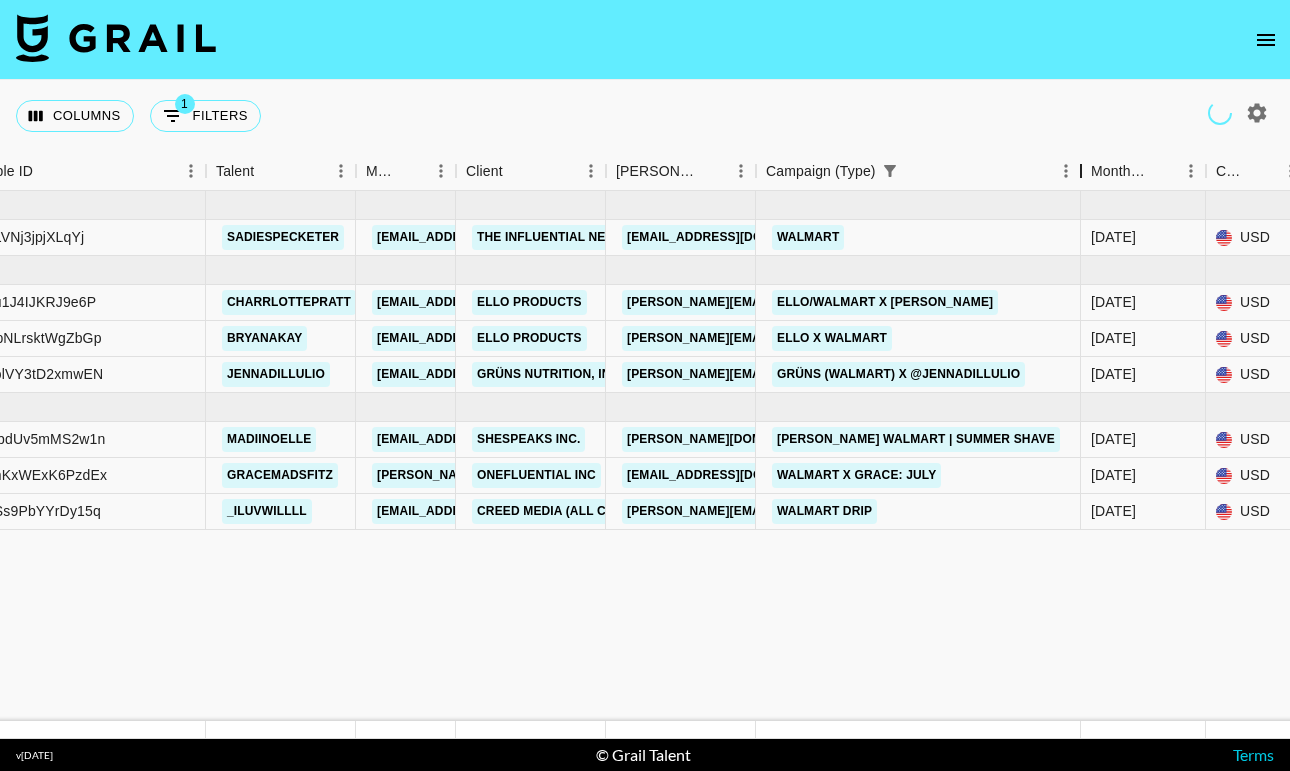 drag, startPoint x: 905, startPoint y: 172, endPoint x: 1080, endPoint y: 173, distance: 175.00285 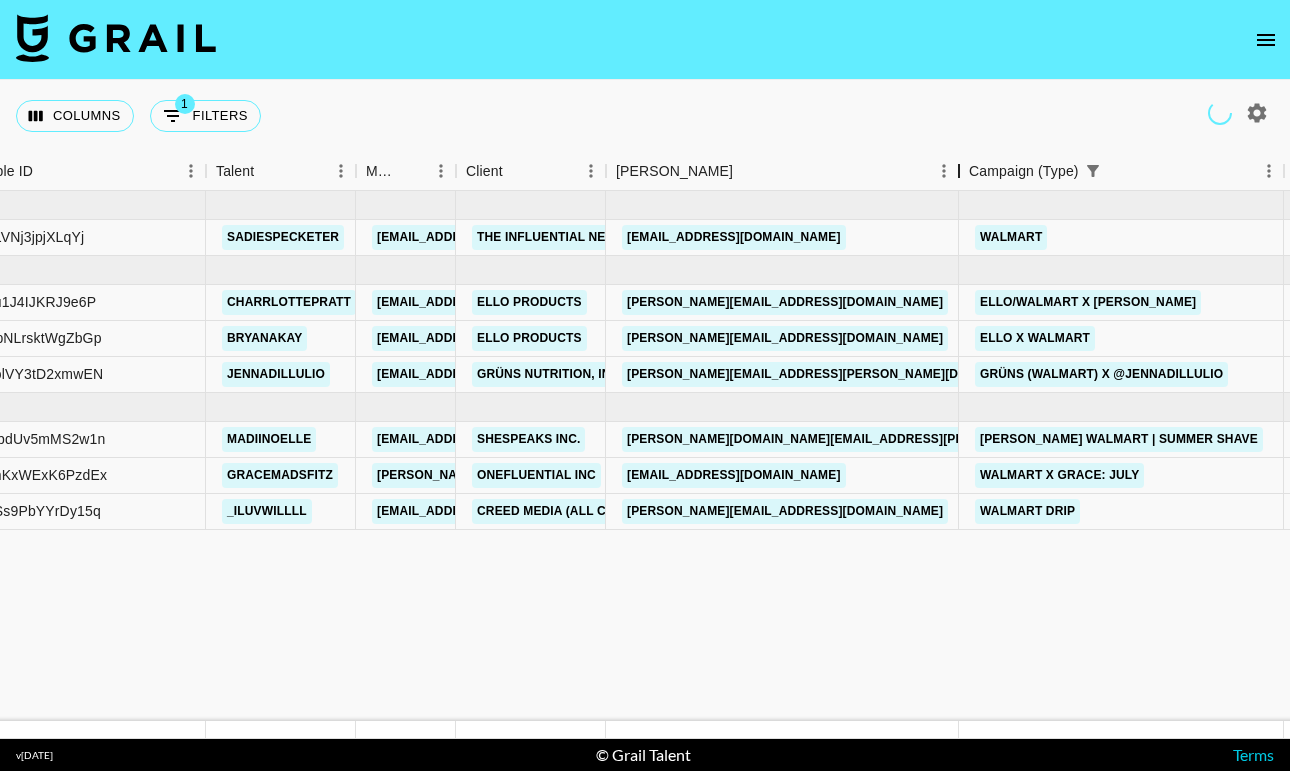 drag, startPoint x: 754, startPoint y: 179, endPoint x: 957, endPoint y: 187, distance: 203.15758 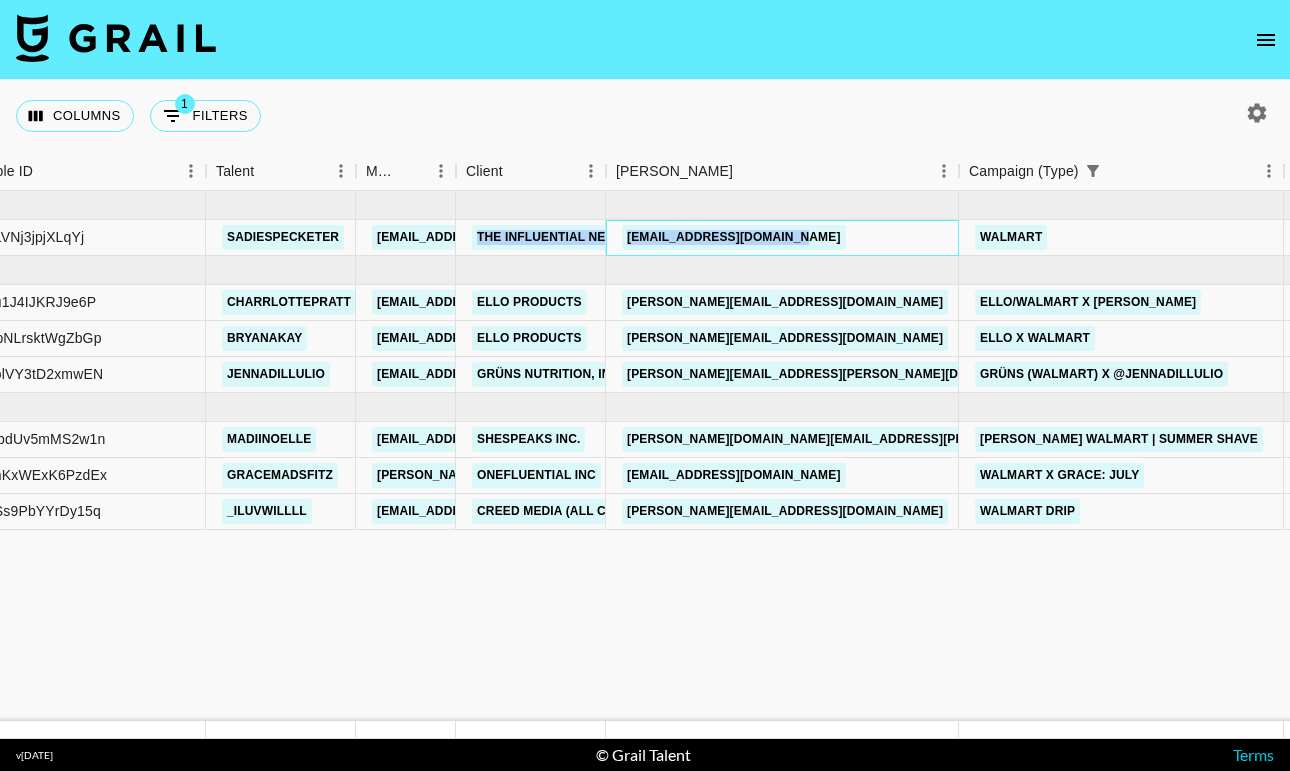 drag, startPoint x: 851, startPoint y: 238, endPoint x: 605, endPoint y: 238, distance: 246 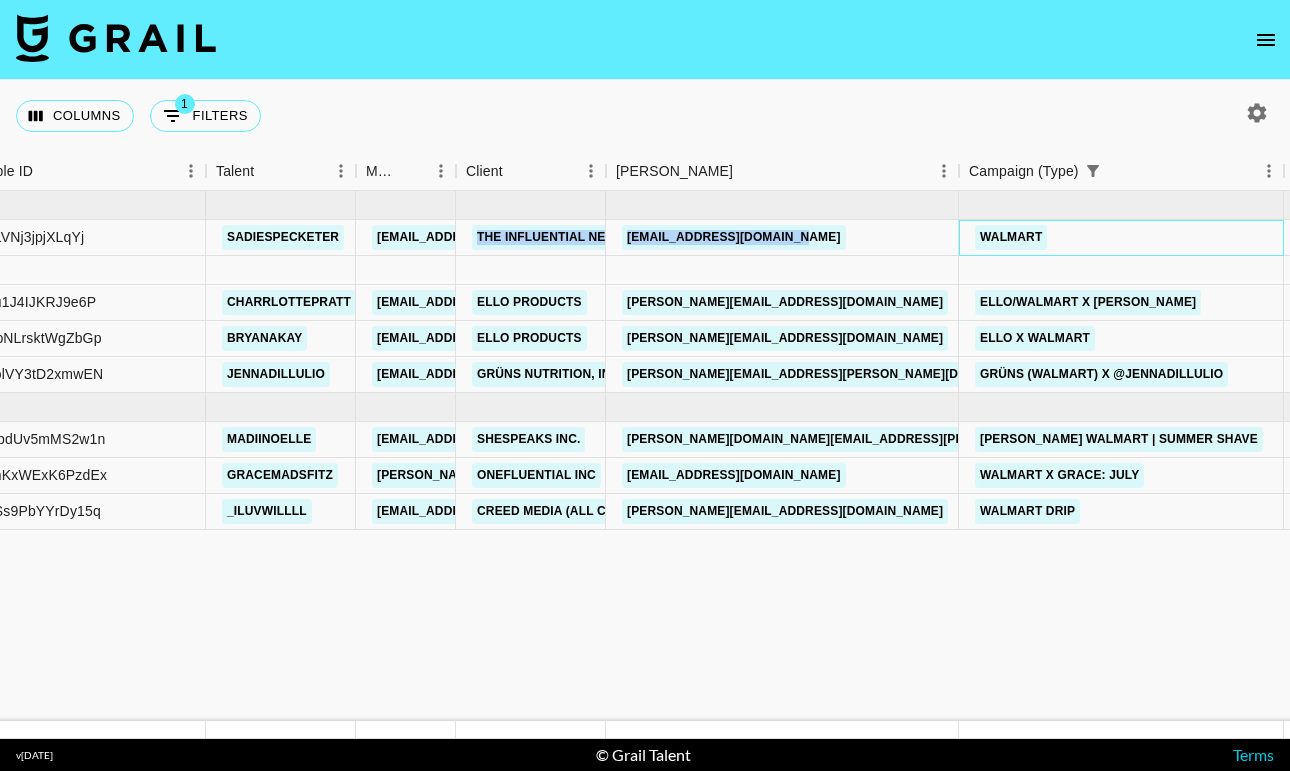 click on "walmart" at bounding box center [1011, 237] 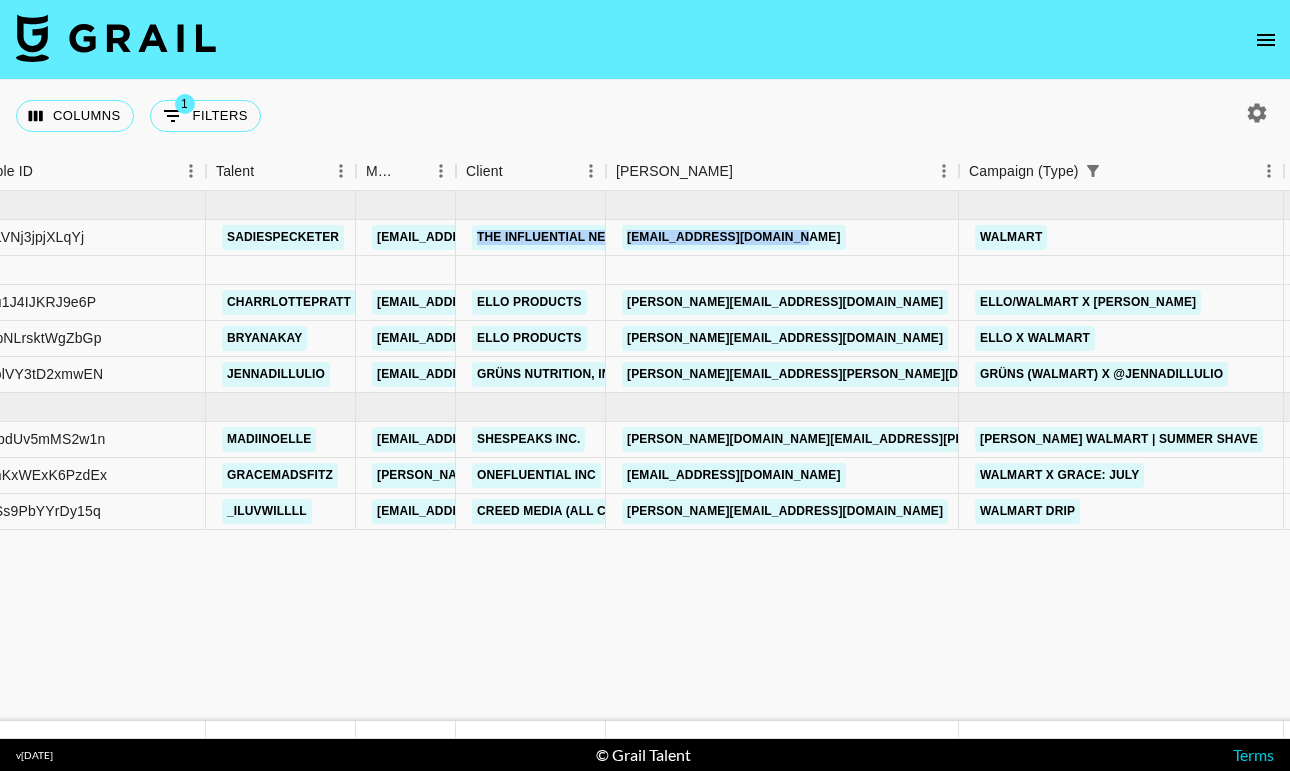 click on "Columns 1 Filters + Booking" at bounding box center (645, 116) 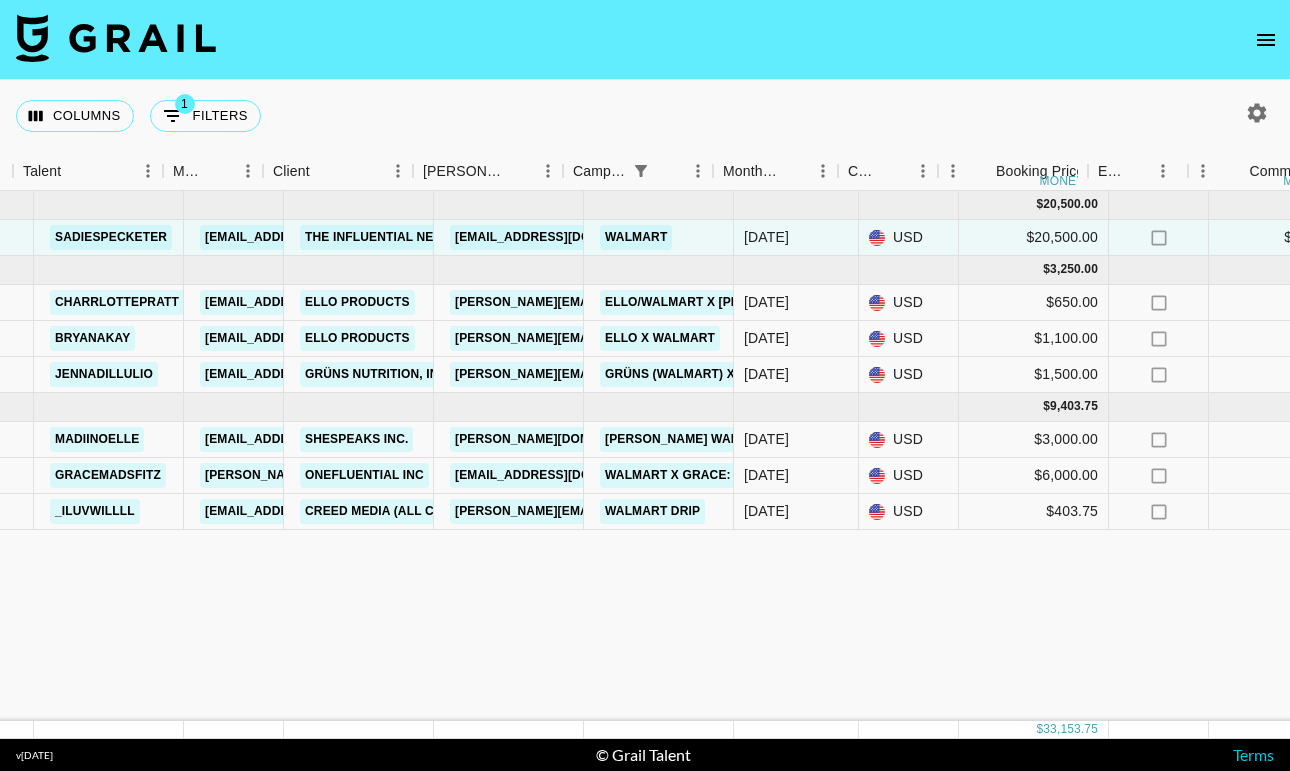 scroll, scrollTop: 0, scrollLeft: 359, axis: horizontal 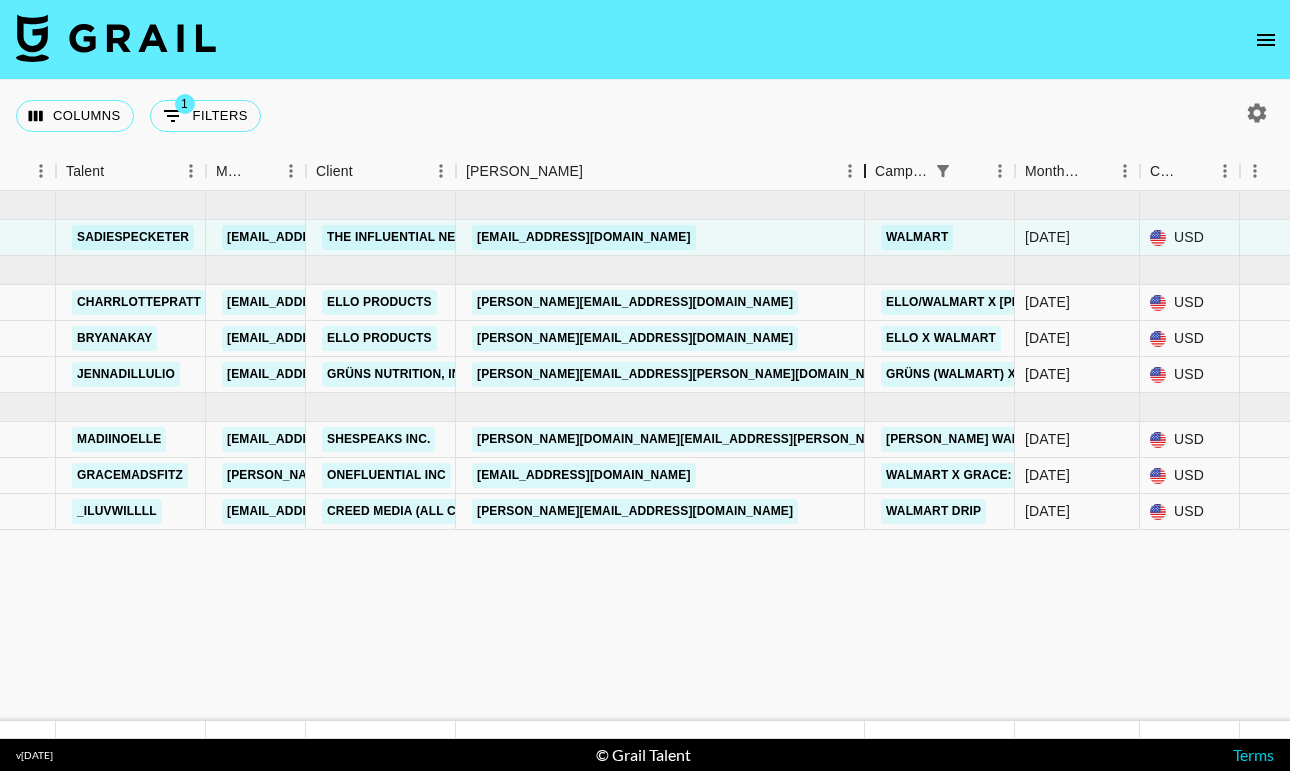 drag, startPoint x: 609, startPoint y: 172, endPoint x: 884, endPoint y: 169, distance: 275.01636 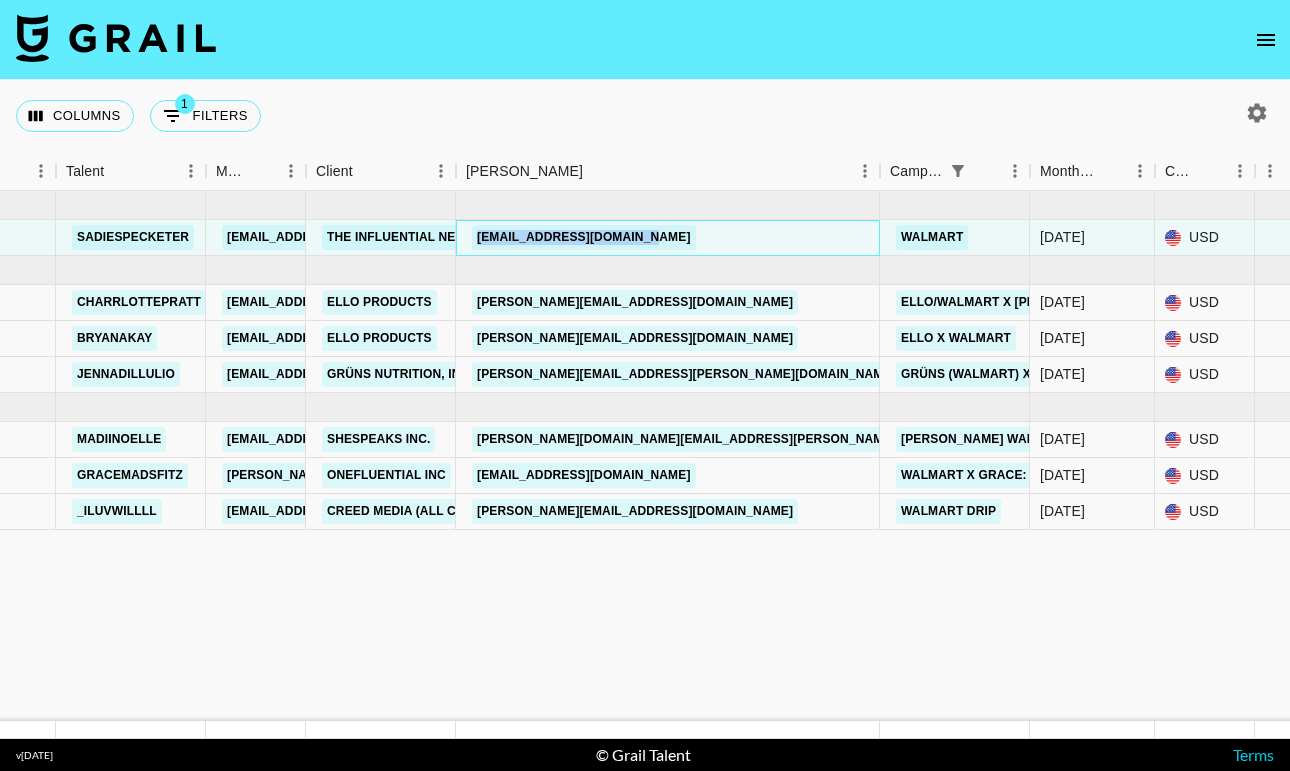 copy on "scacioppo@influential.co" 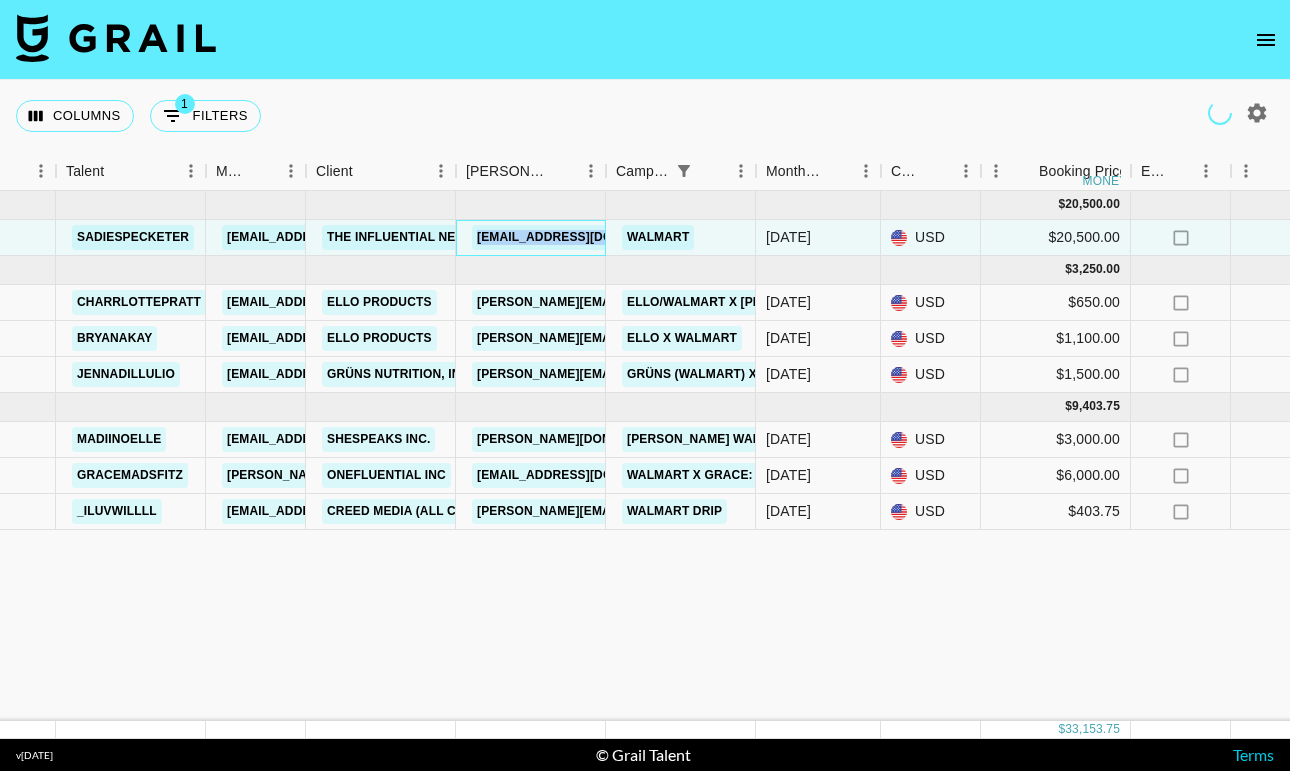 copy on "scacioppo@influential.co" 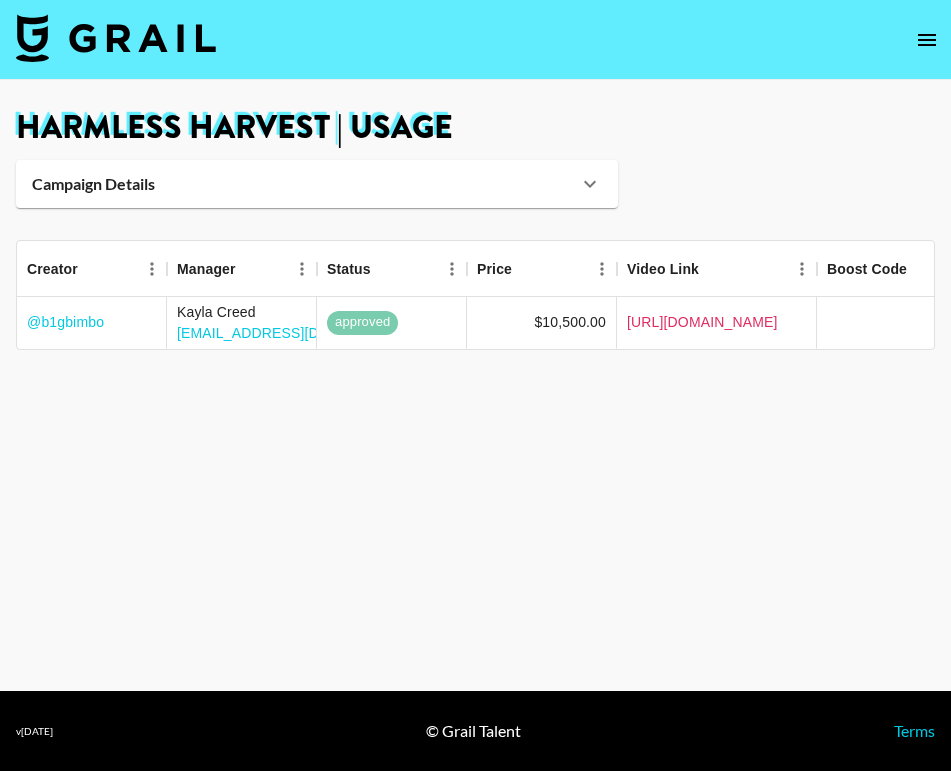 scroll, scrollTop: 0, scrollLeft: 0, axis: both 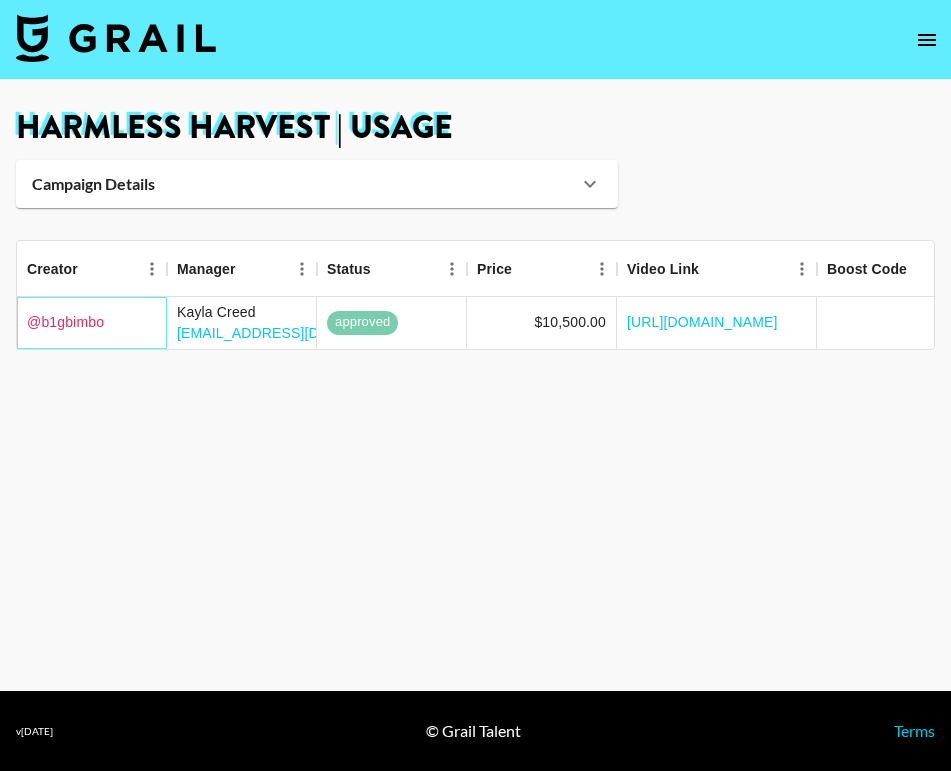 click on "@ b1gbimbo" at bounding box center (65, 322) 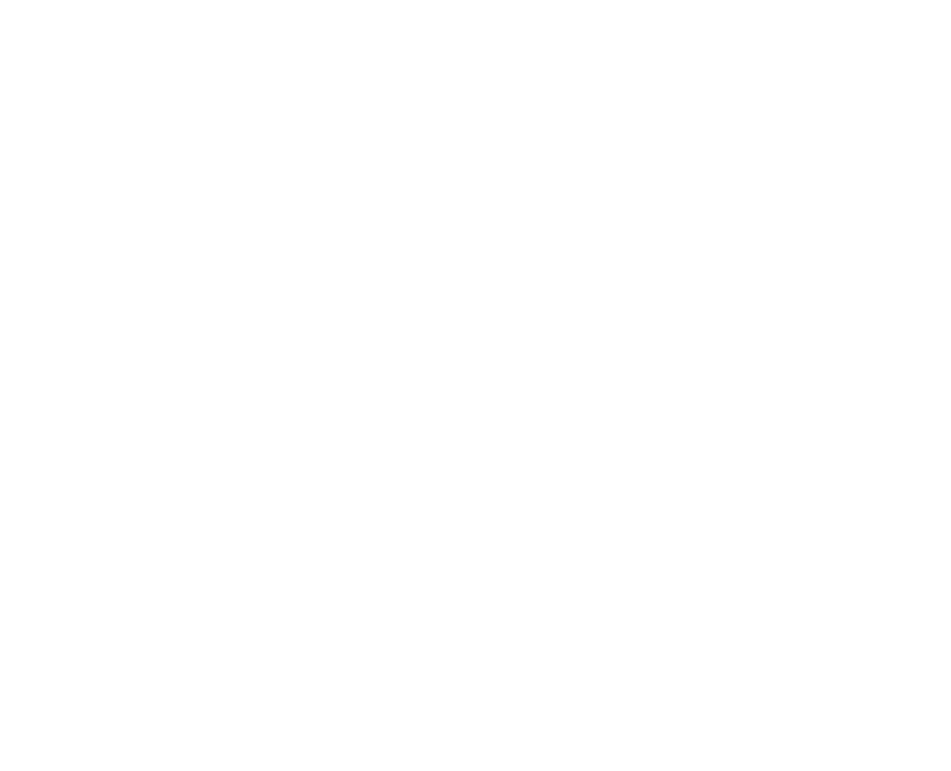 scroll, scrollTop: 0, scrollLeft: 0, axis: both 